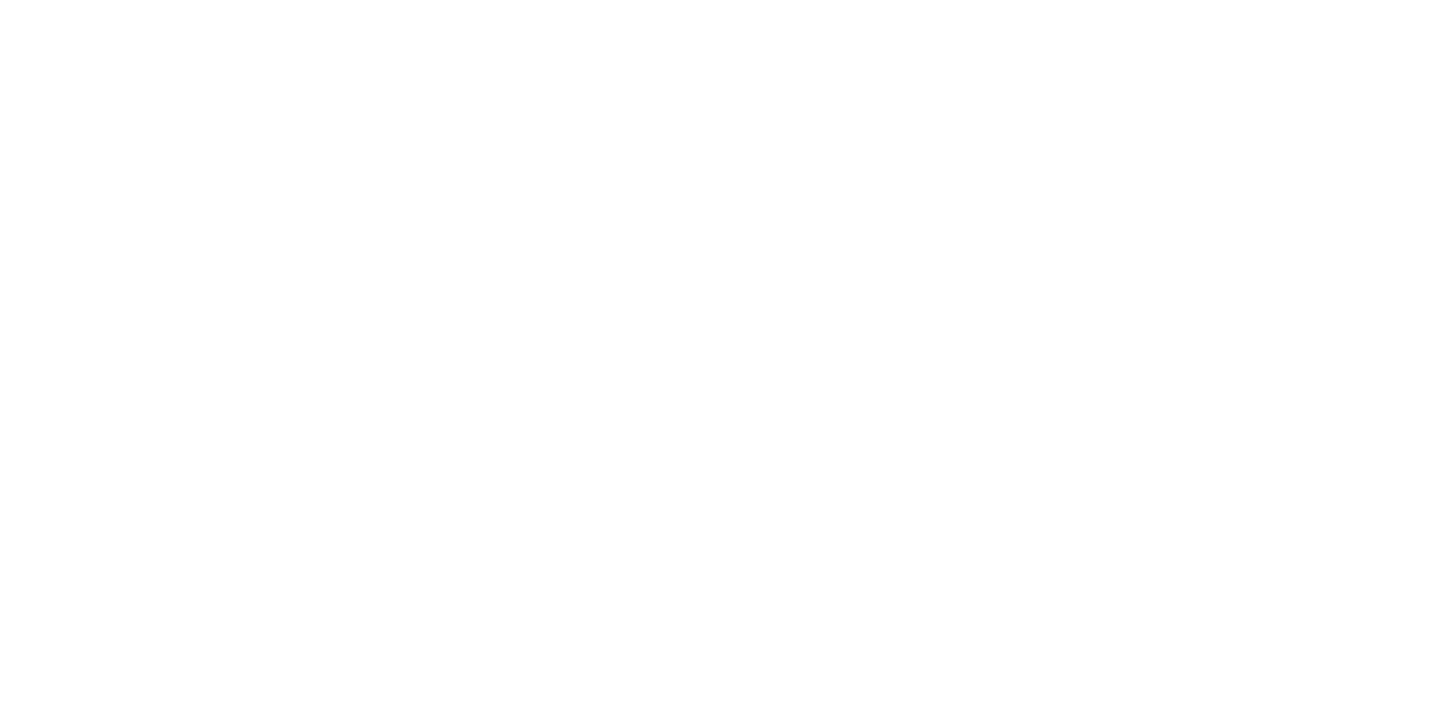 scroll, scrollTop: 0, scrollLeft: 0, axis: both 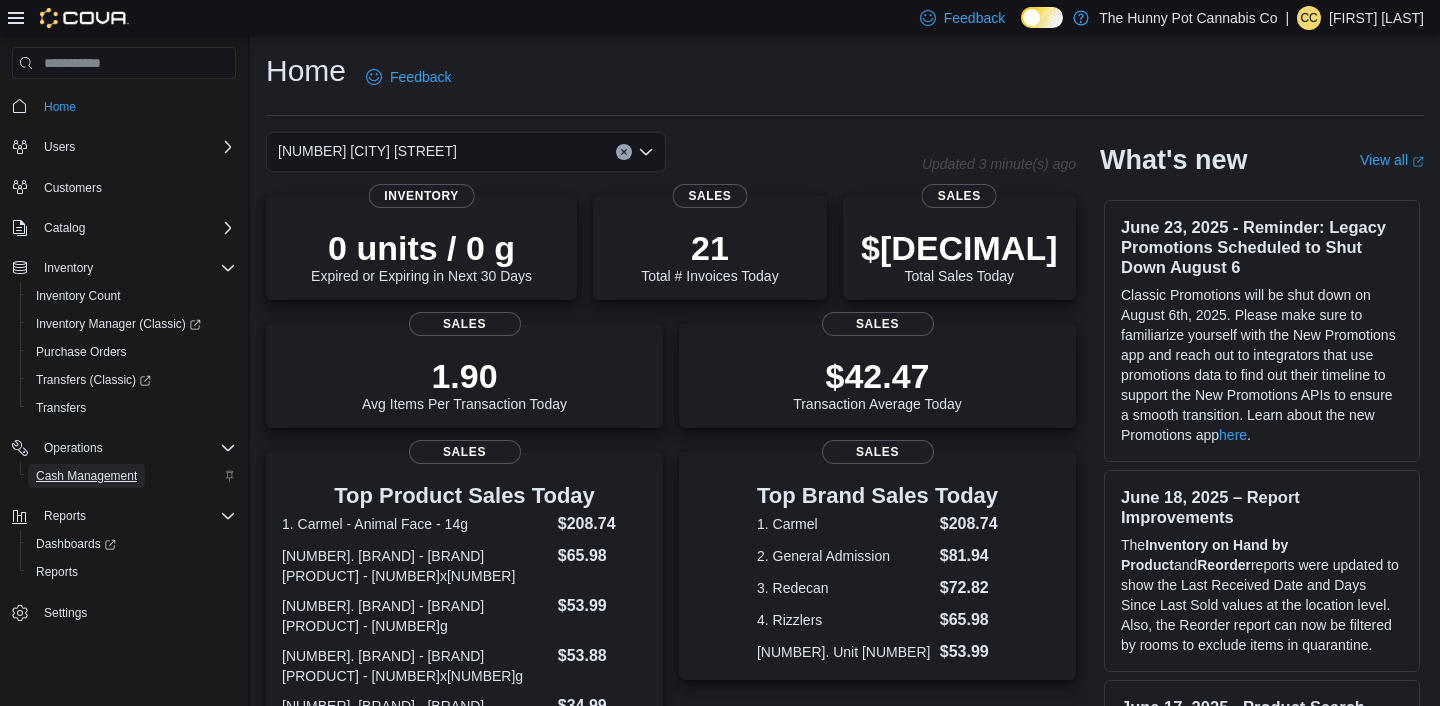 click on "Cash Management" at bounding box center (86, 476) 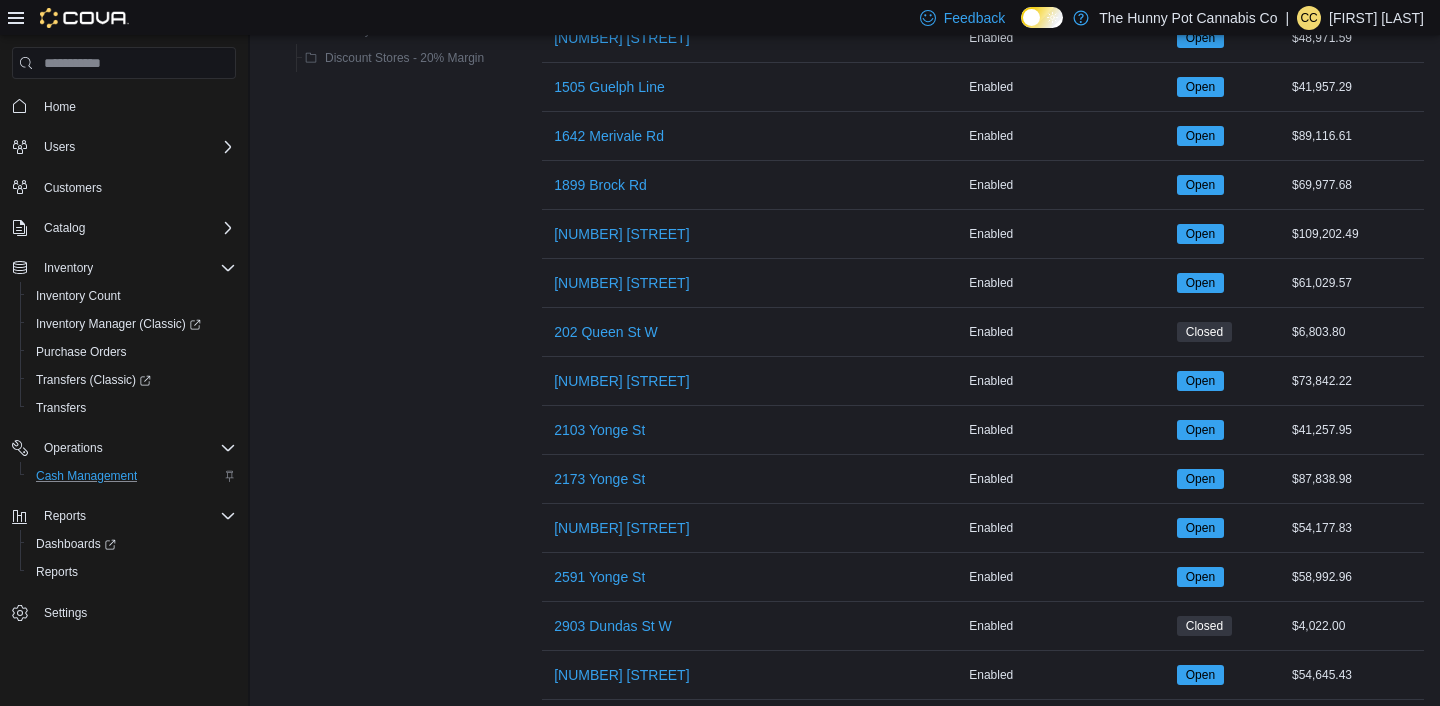 scroll, scrollTop: 1580, scrollLeft: 0, axis: vertical 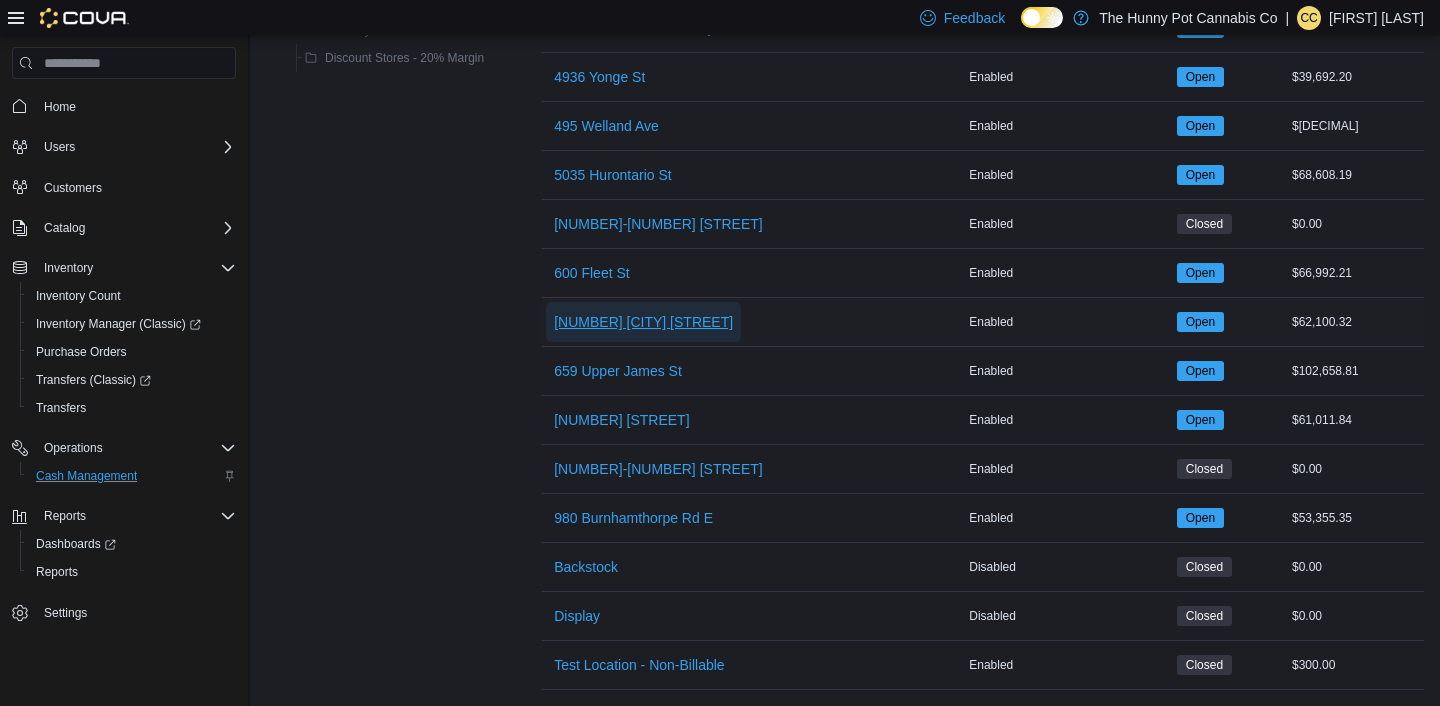click on "[NUMBER] [CITY] [STREET]" at bounding box center (643, 322) 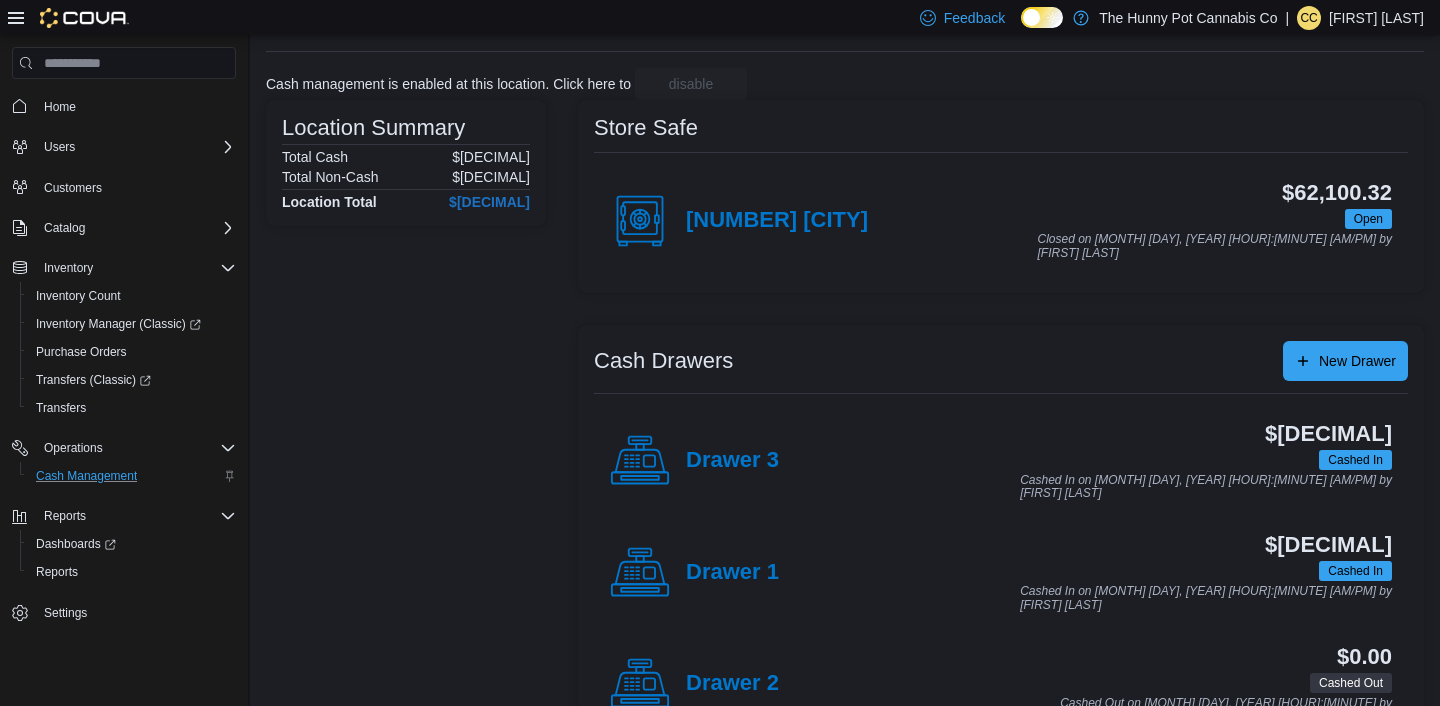 scroll, scrollTop: 115, scrollLeft: 0, axis: vertical 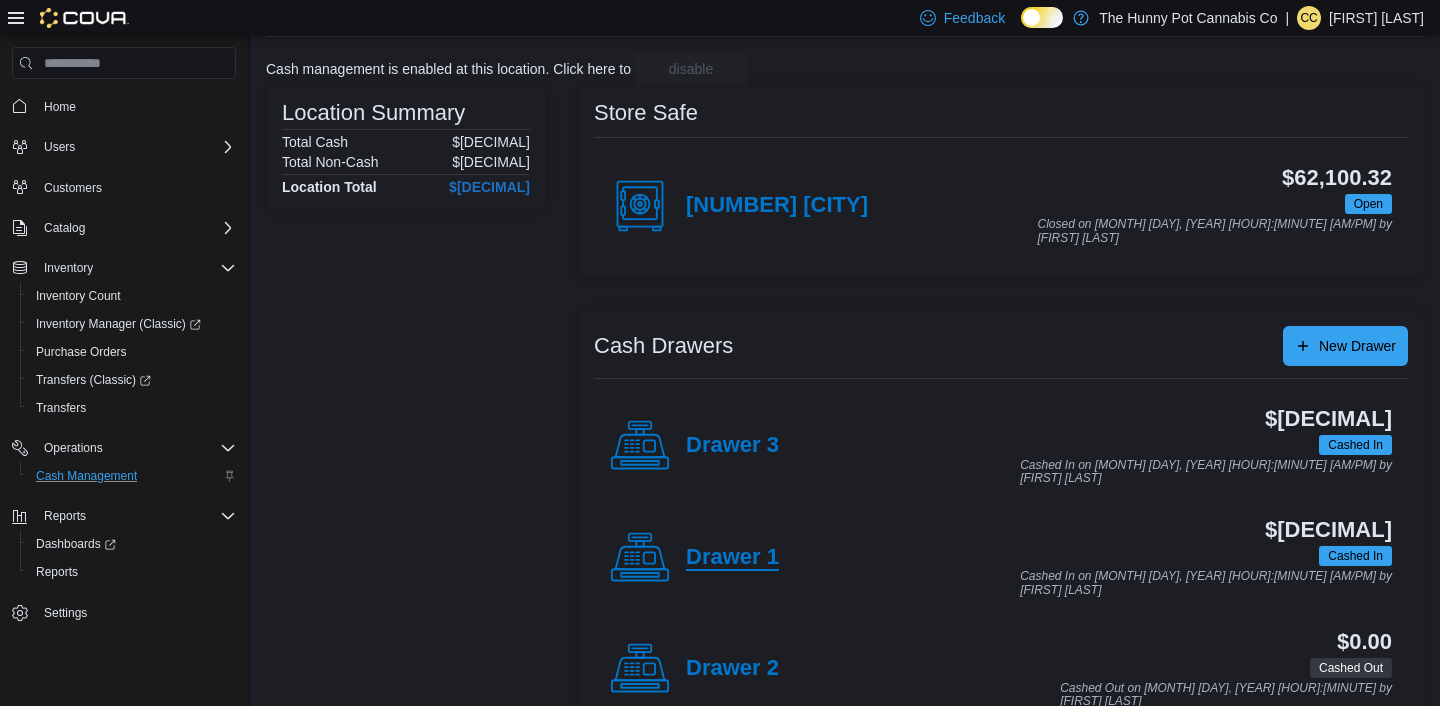 click on "Drawer 1" at bounding box center [732, 558] 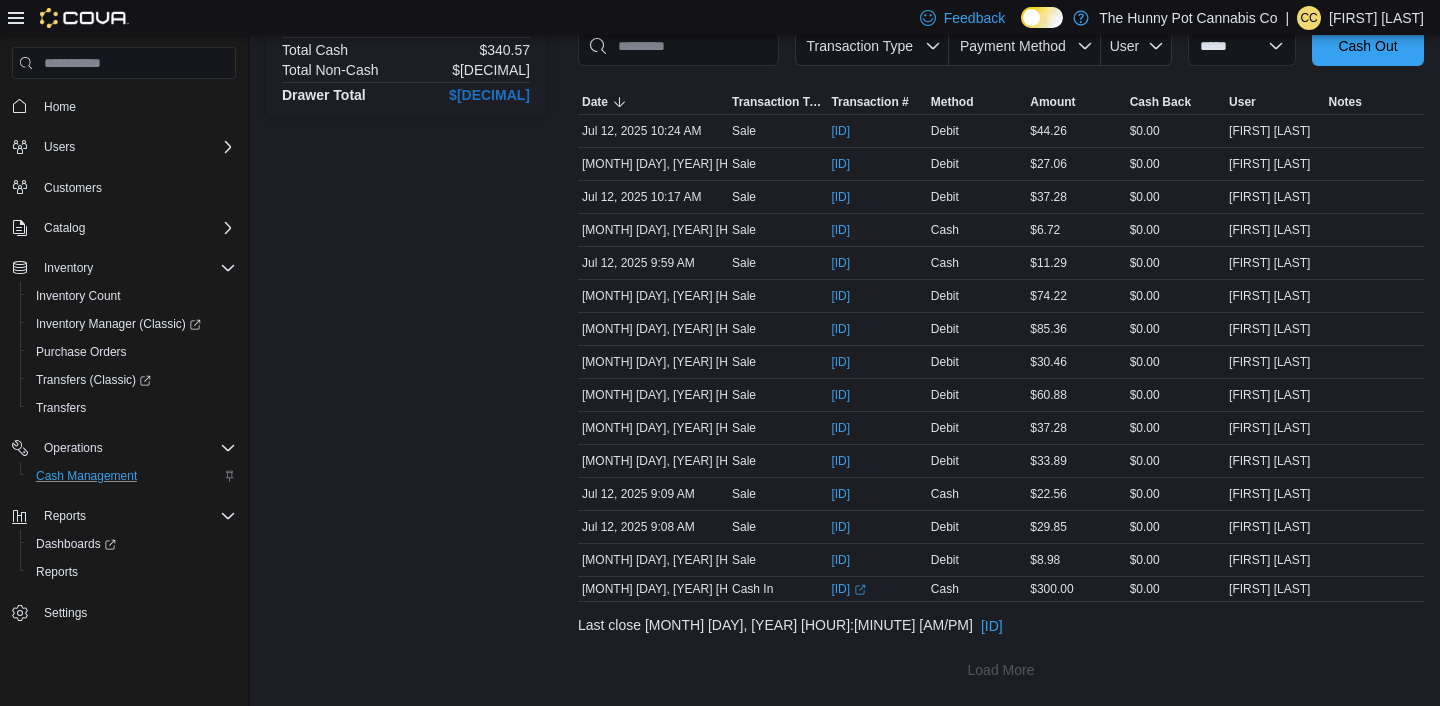 scroll, scrollTop: 326, scrollLeft: 0, axis: vertical 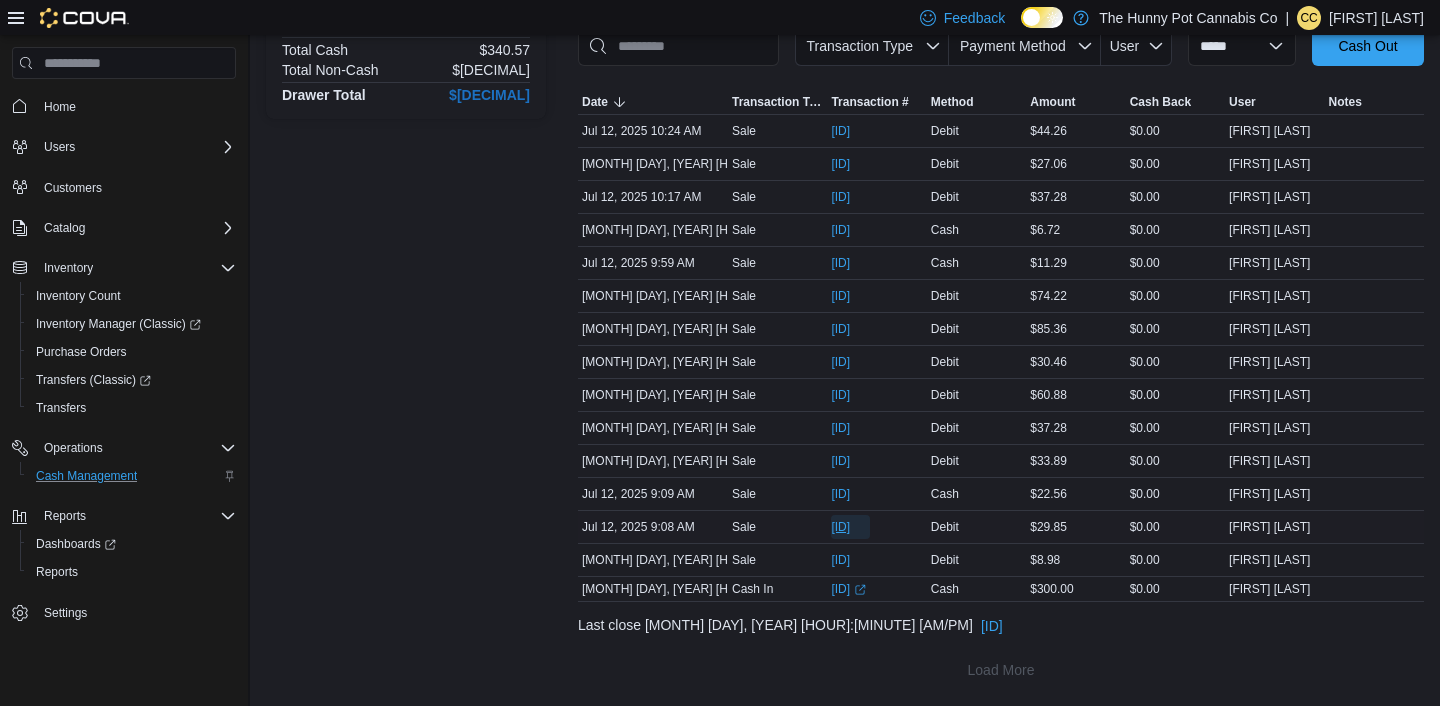 click on "[ID]" at bounding box center [840, 527] 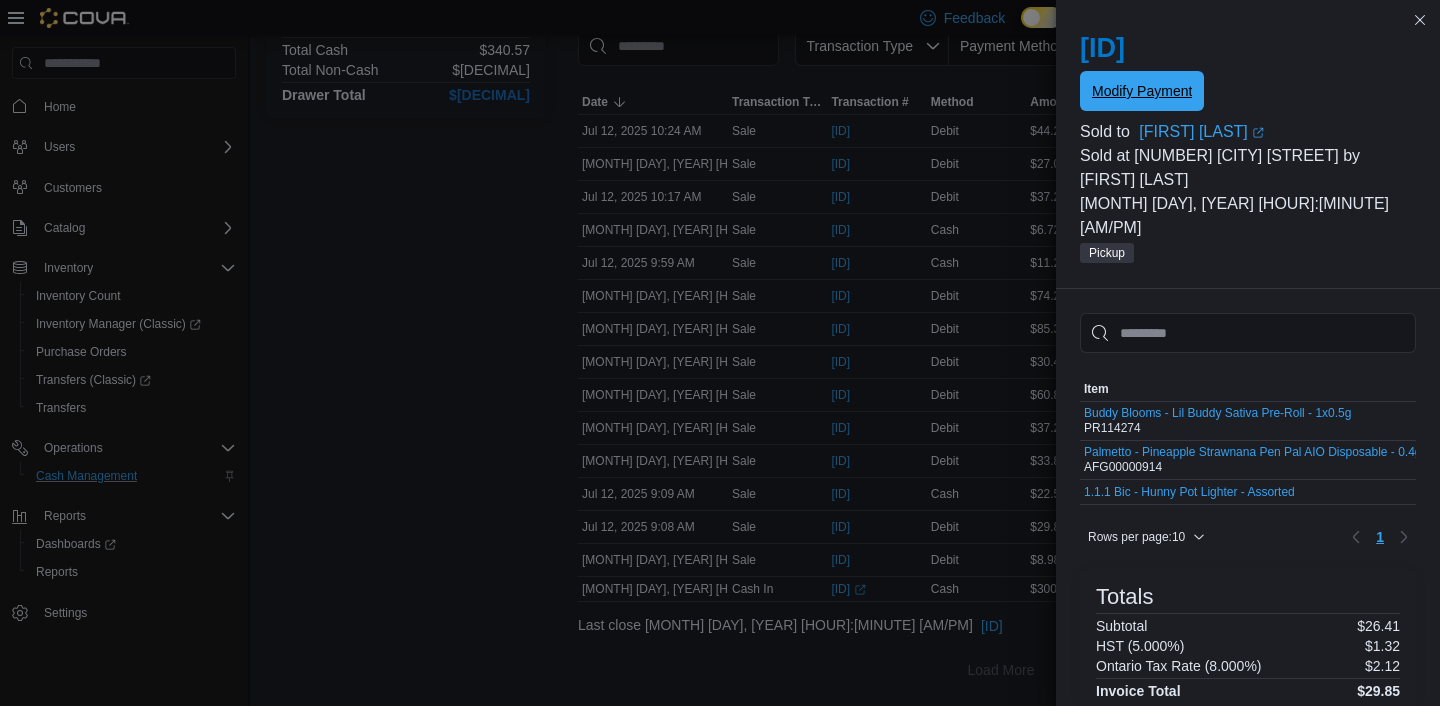 click on "Modify Payment" at bounding box center (1142, 91) 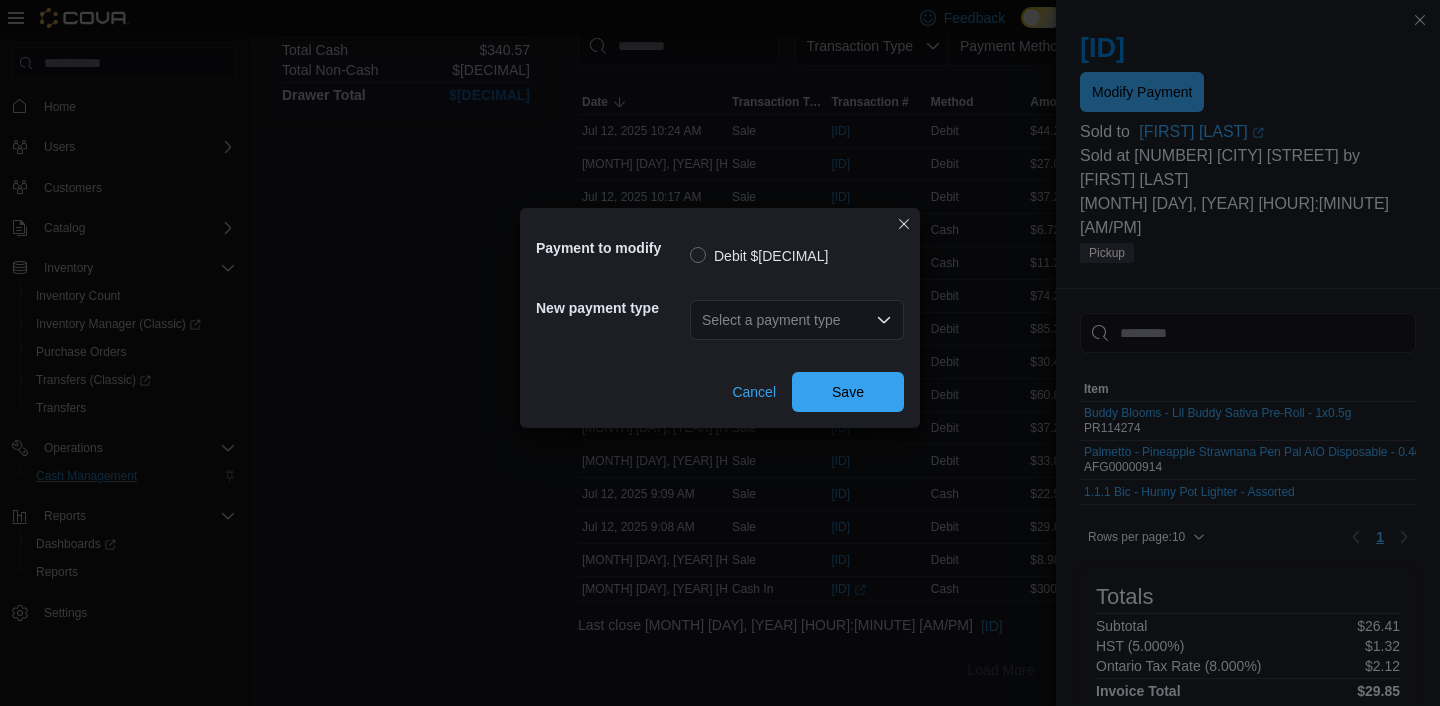 click on "Select a payment type" at bounding box center [797, 320] 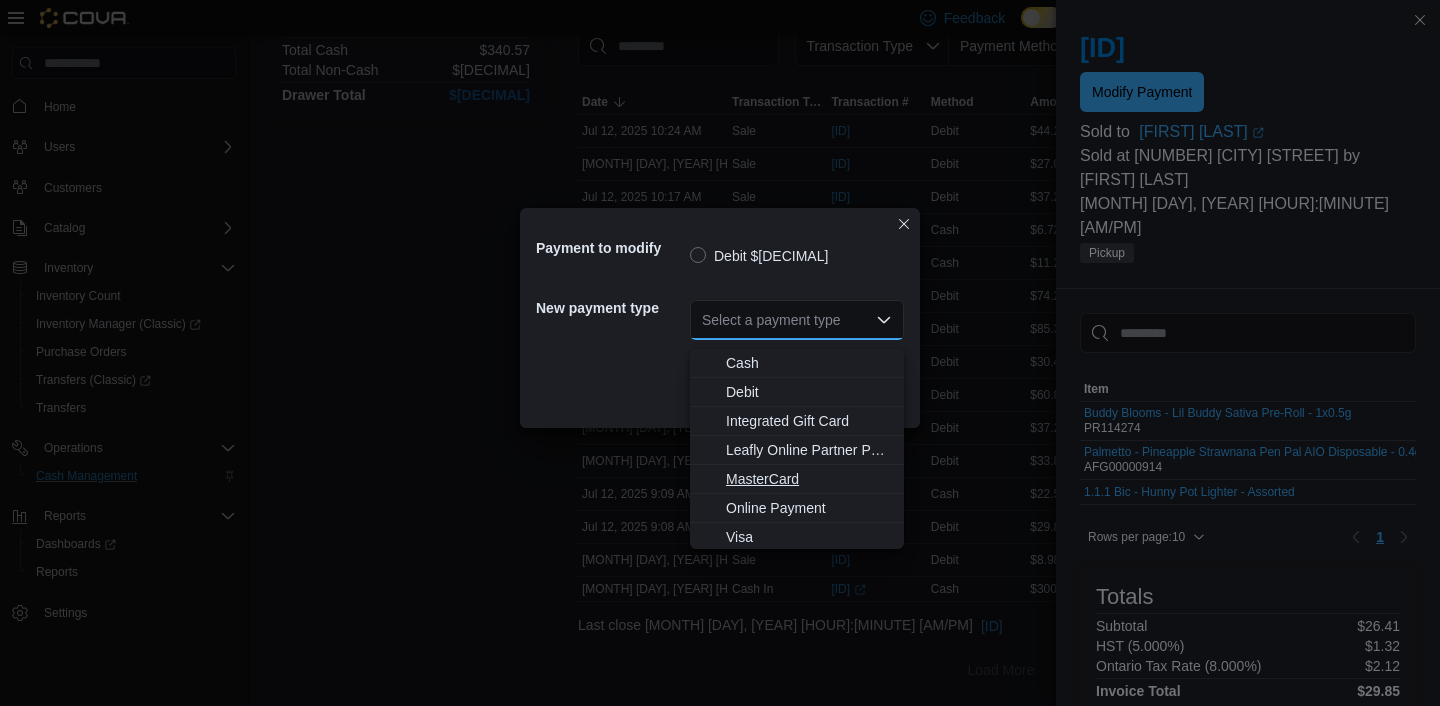 click on "MasterCard" at bounding box center [809, 479] 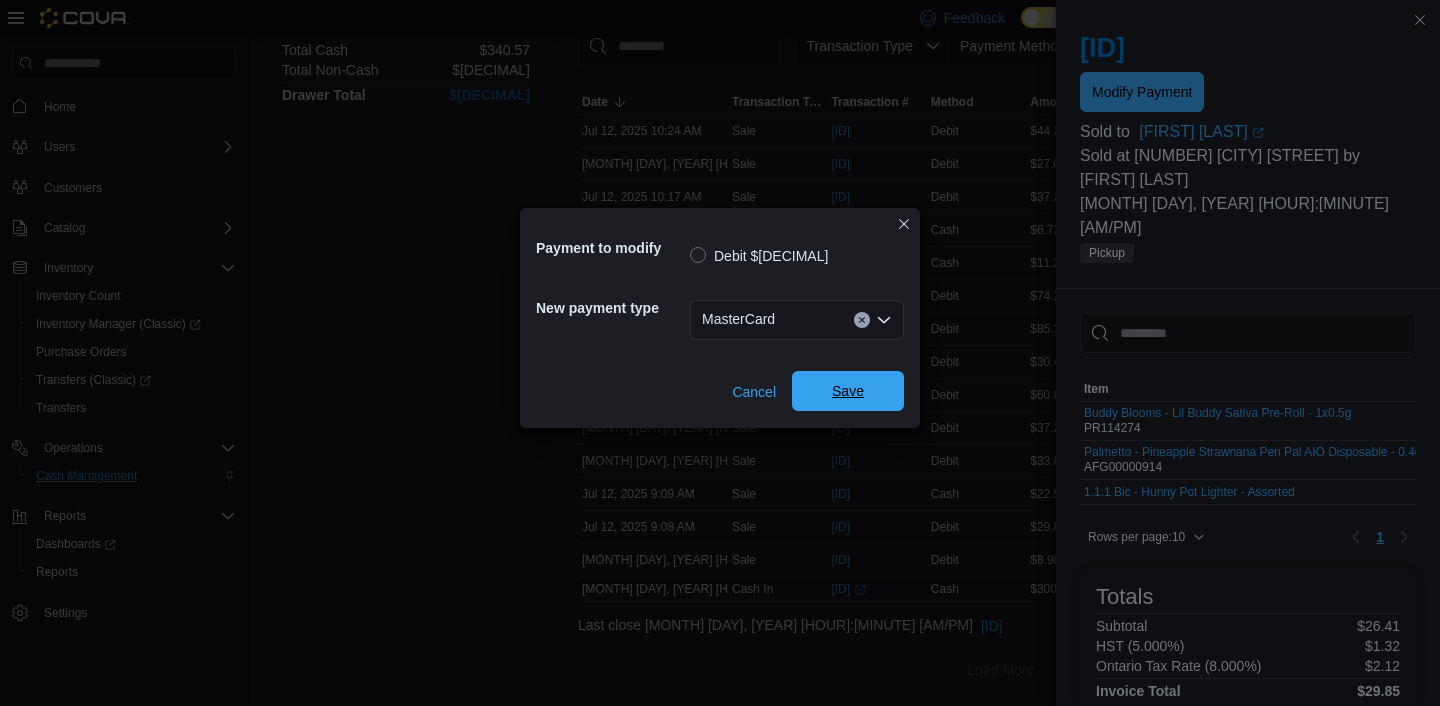 click on "Save" at bounding box center (848, 391) 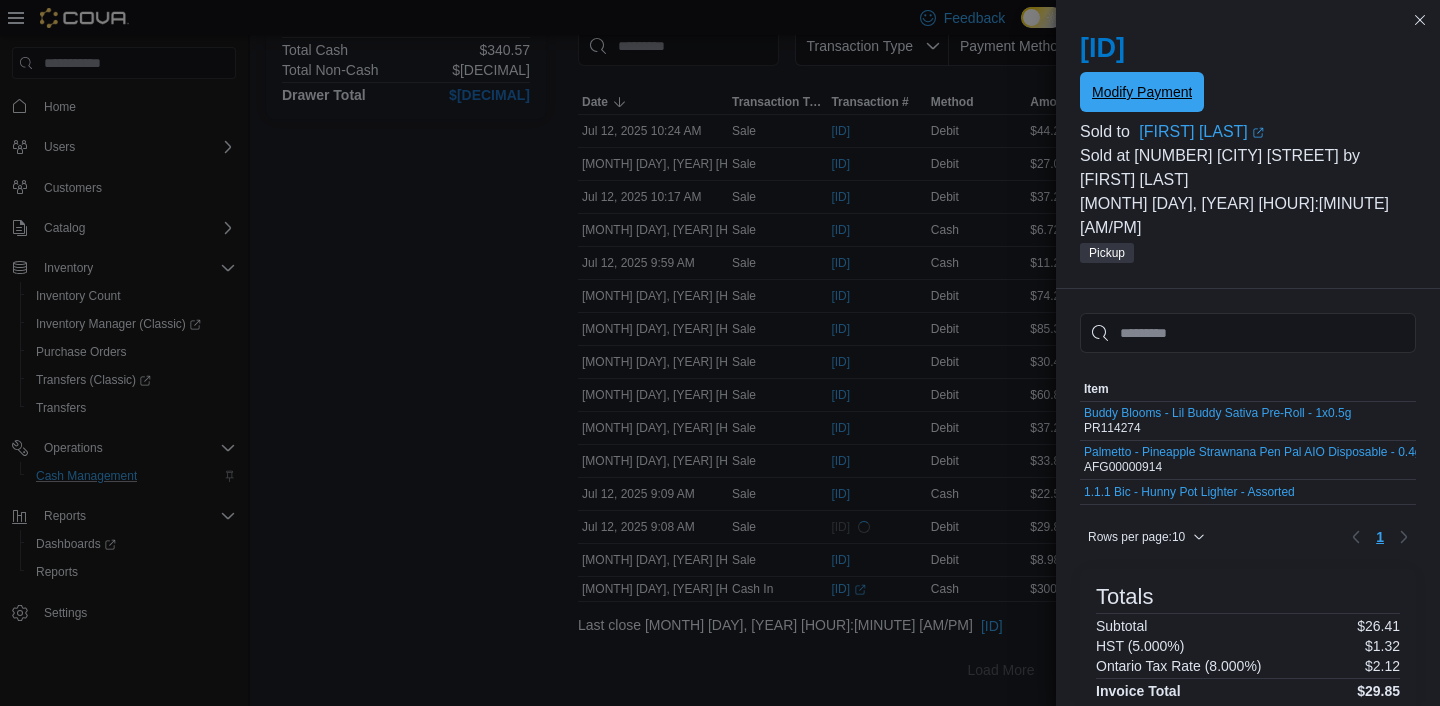scroll, scrollTop: 0, scrollLeft: 0, axis: both 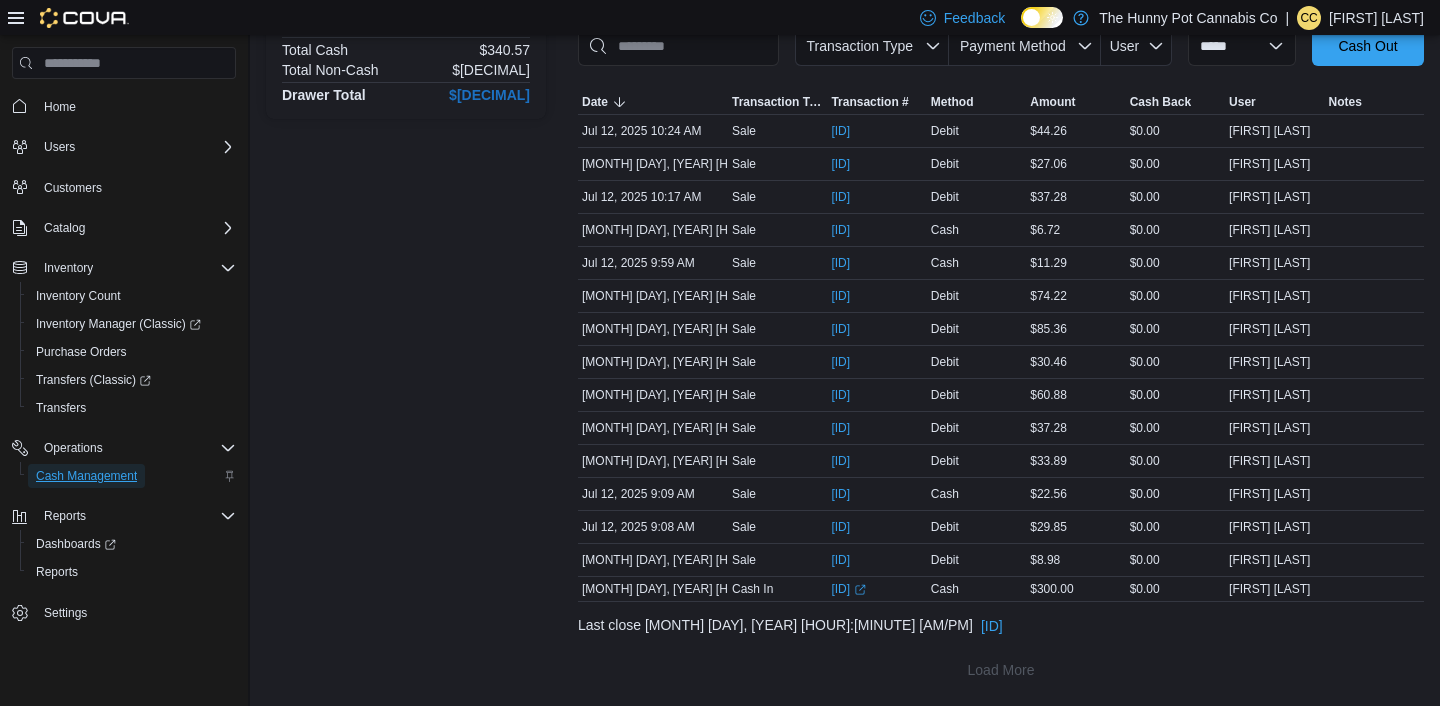 click on "Cash Management" at bounding box center (86, 476) 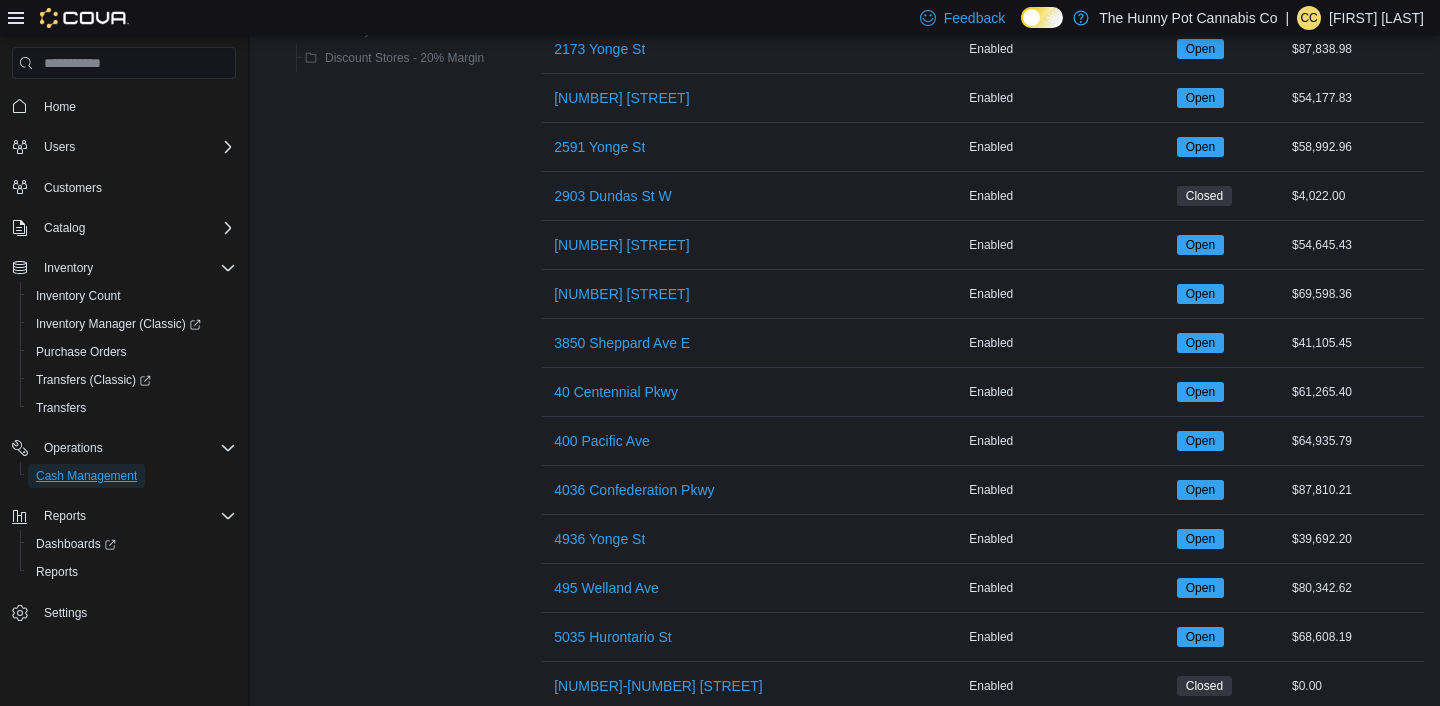 scroll, scrollTop: 1580, scrollLeft: 0, axis: vertical 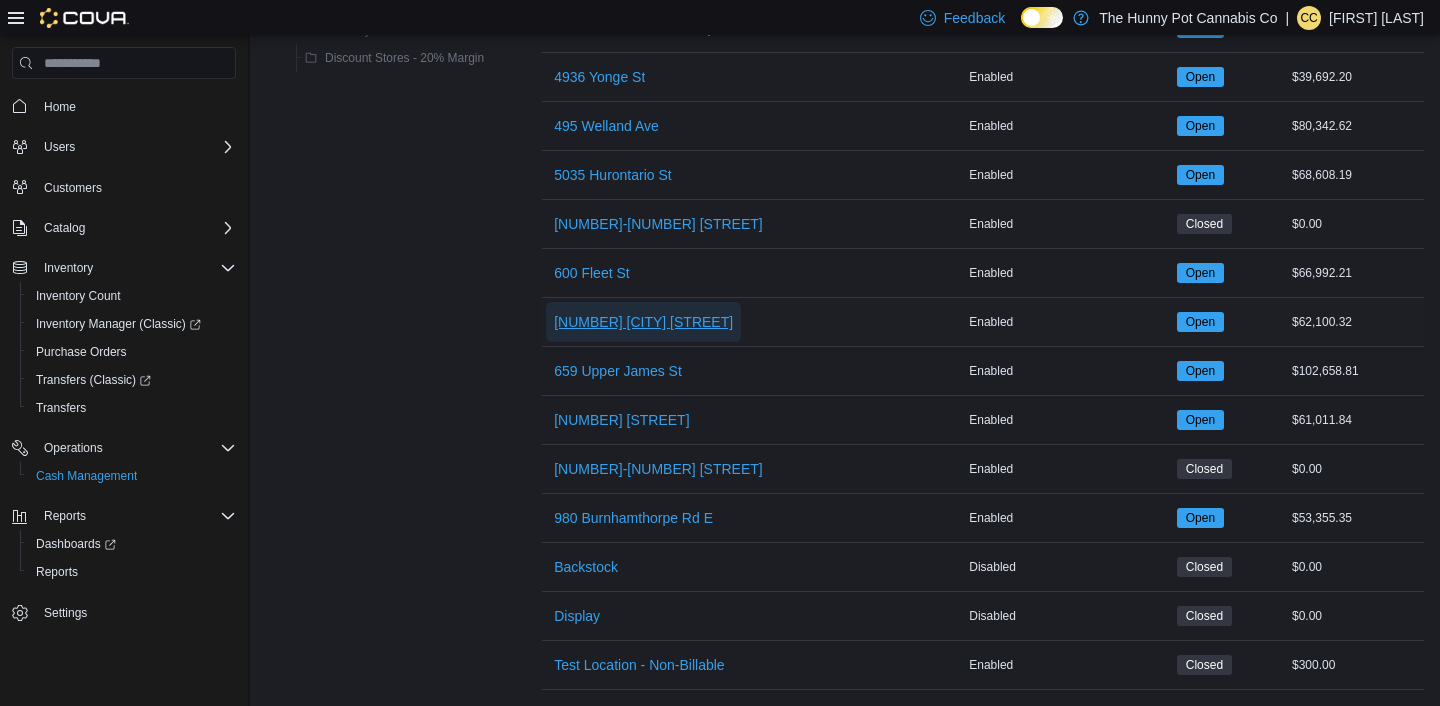click on "[NUMBER] [CITY] [STREET]" at bounding box center [643, 322] 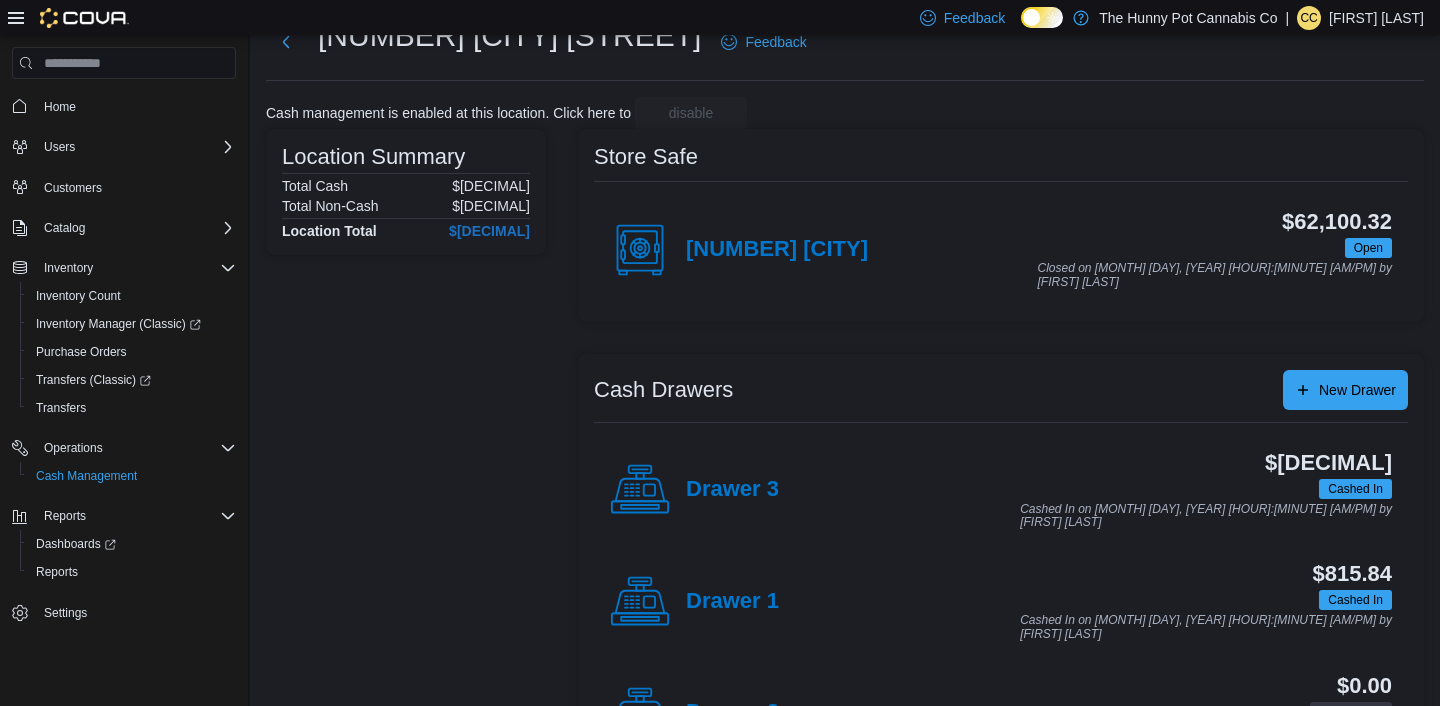 scroll, scrollTop: 98, scrollLeft: 0, axis: vertical 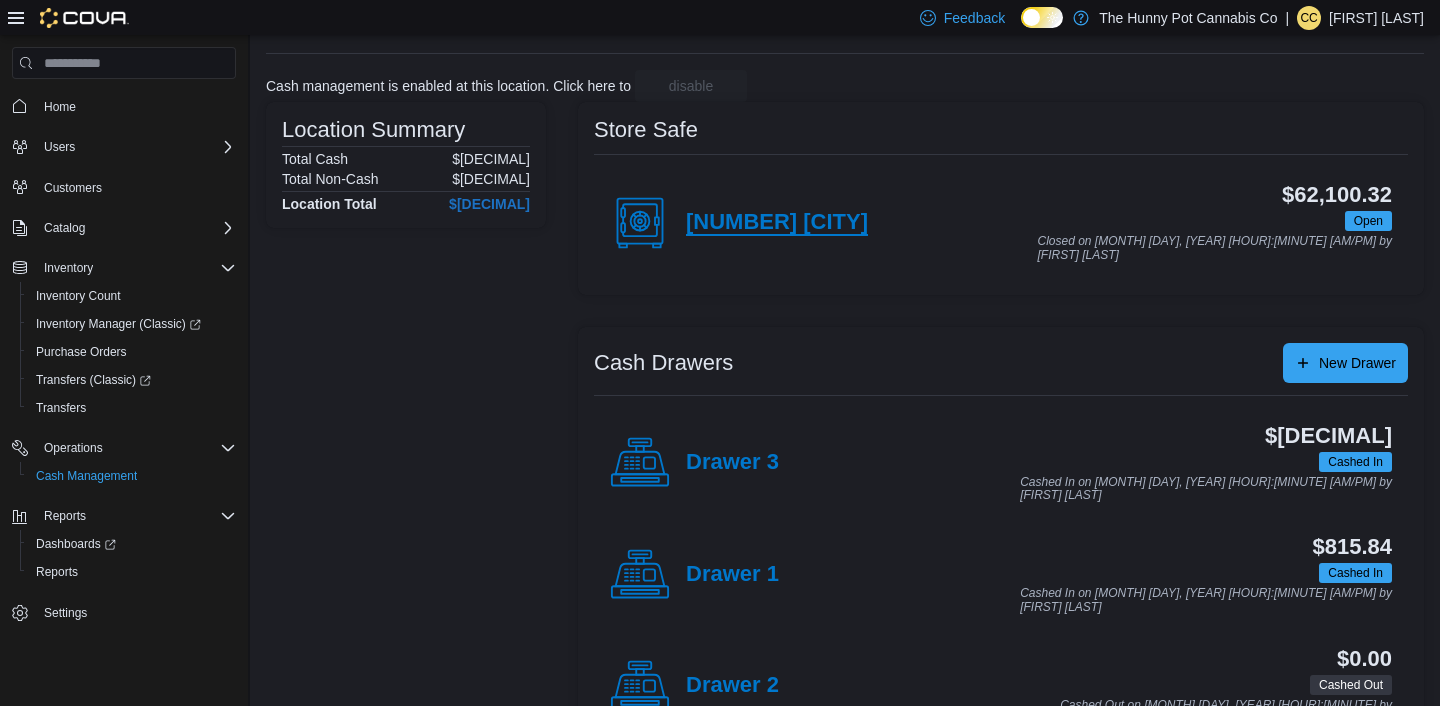 click on "[NUMBER] [CITY]" at bounding box center [777, 223] 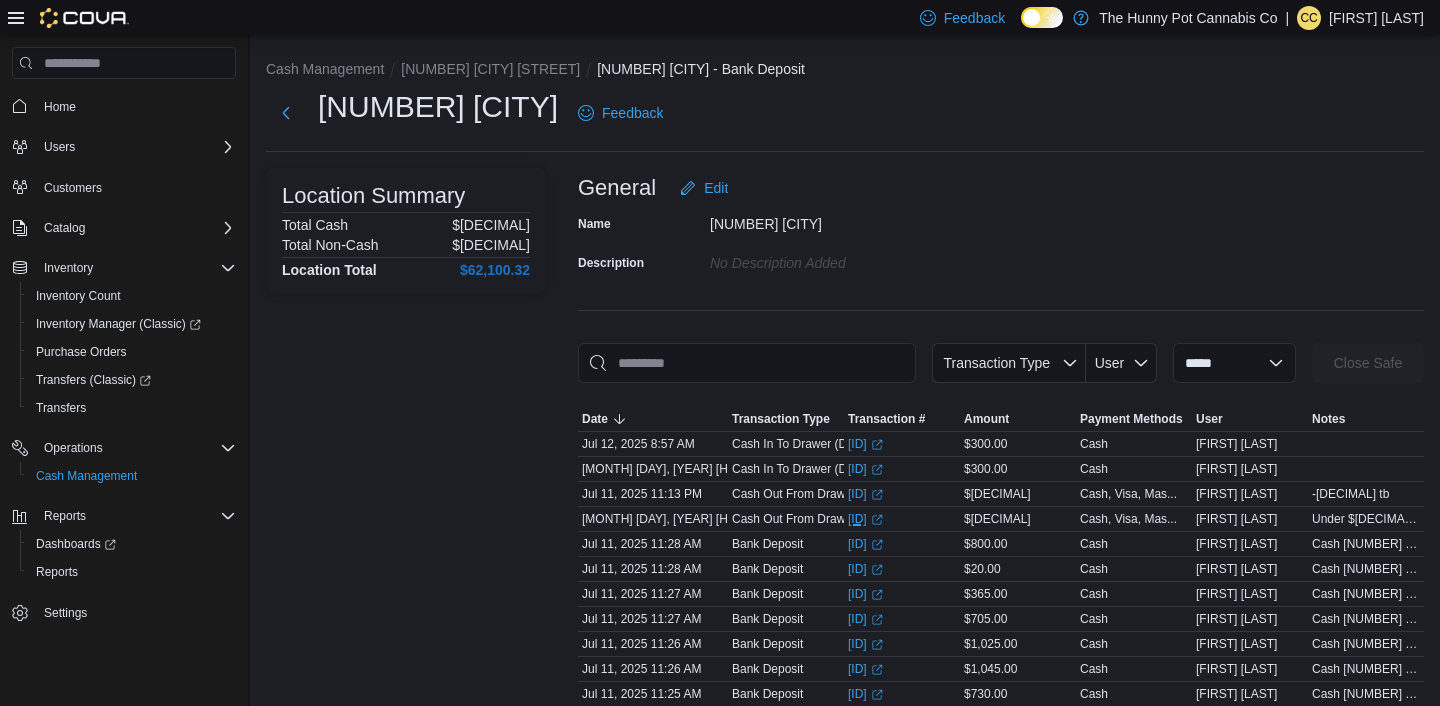click on "[ID] (opens in a new tab or window)" at bounding box center (865, 519) 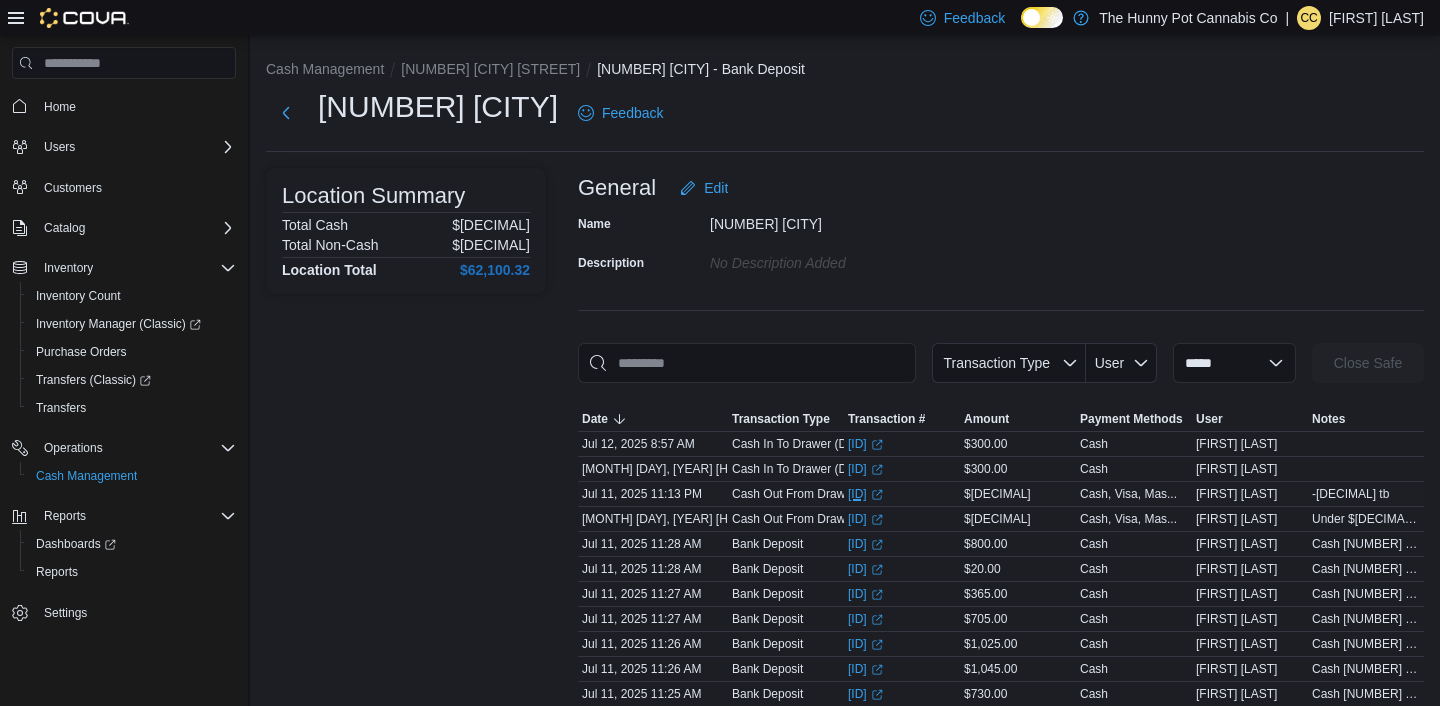 click on "[ID] (opens in a new tab or window)" at bounding box center (865, 494) 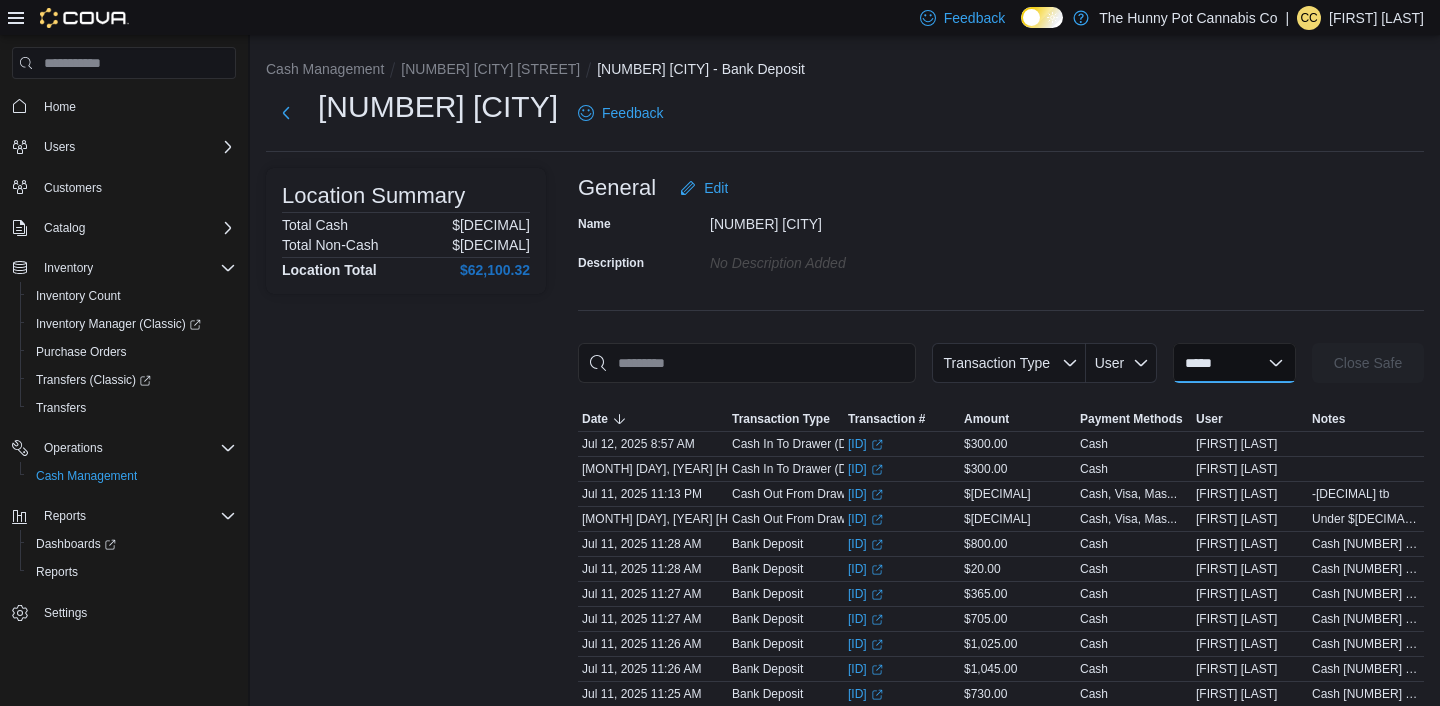 click on "**********" at bounding box center [1234, 363] 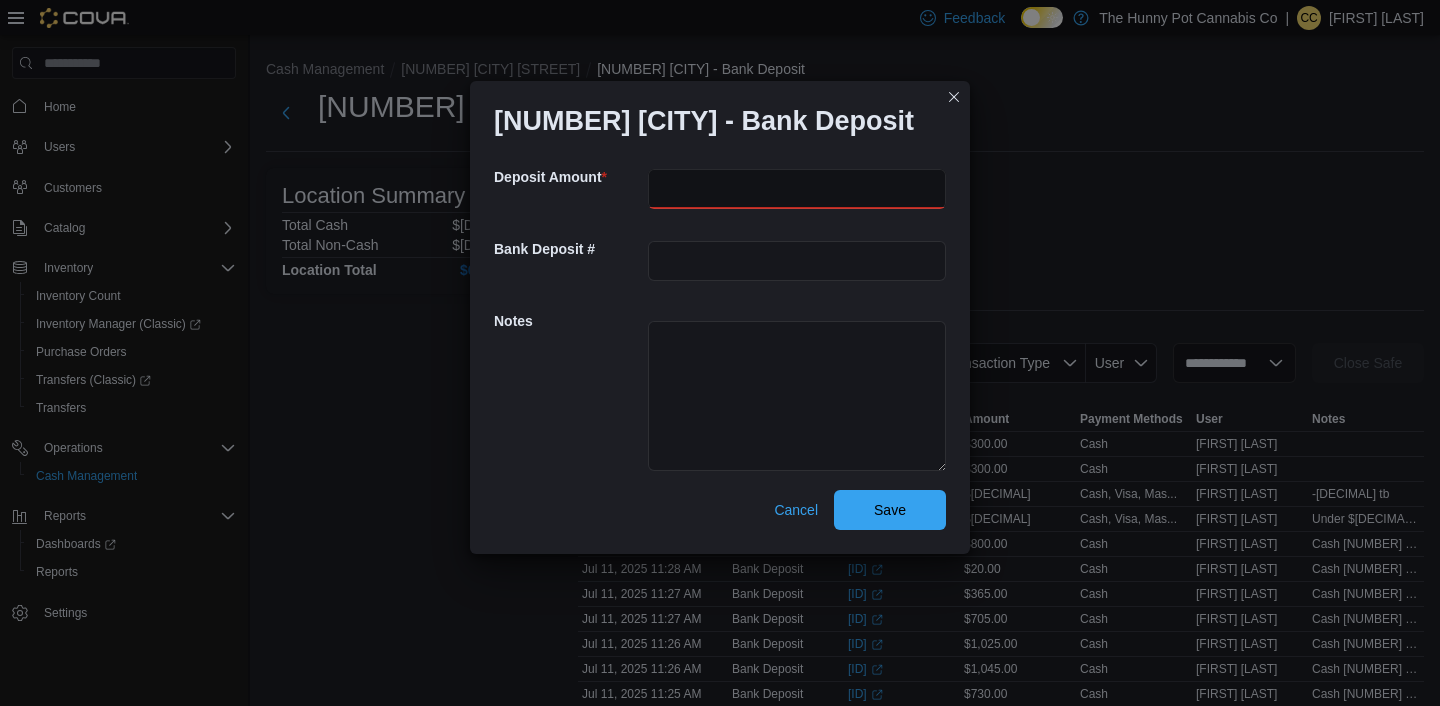click at bounding box center (797, 189) 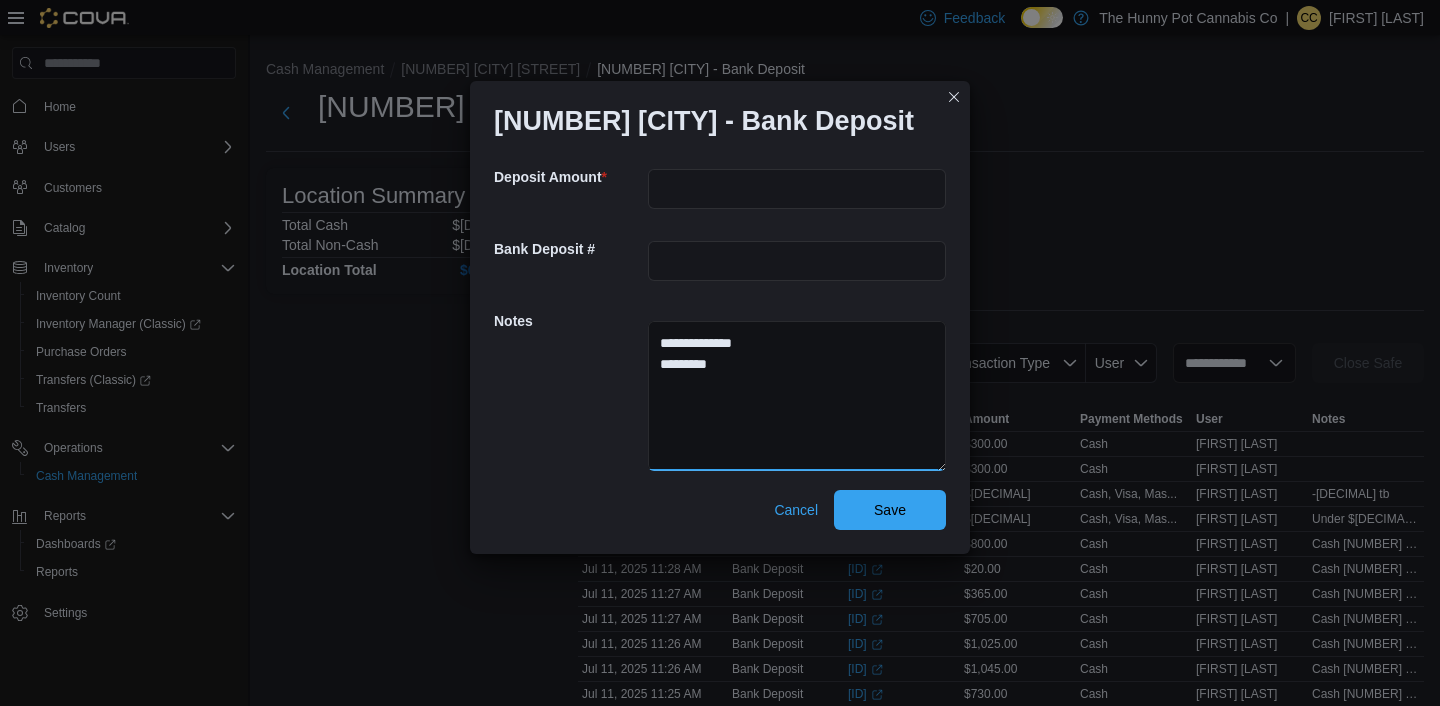 paste on "*
*
**
*" 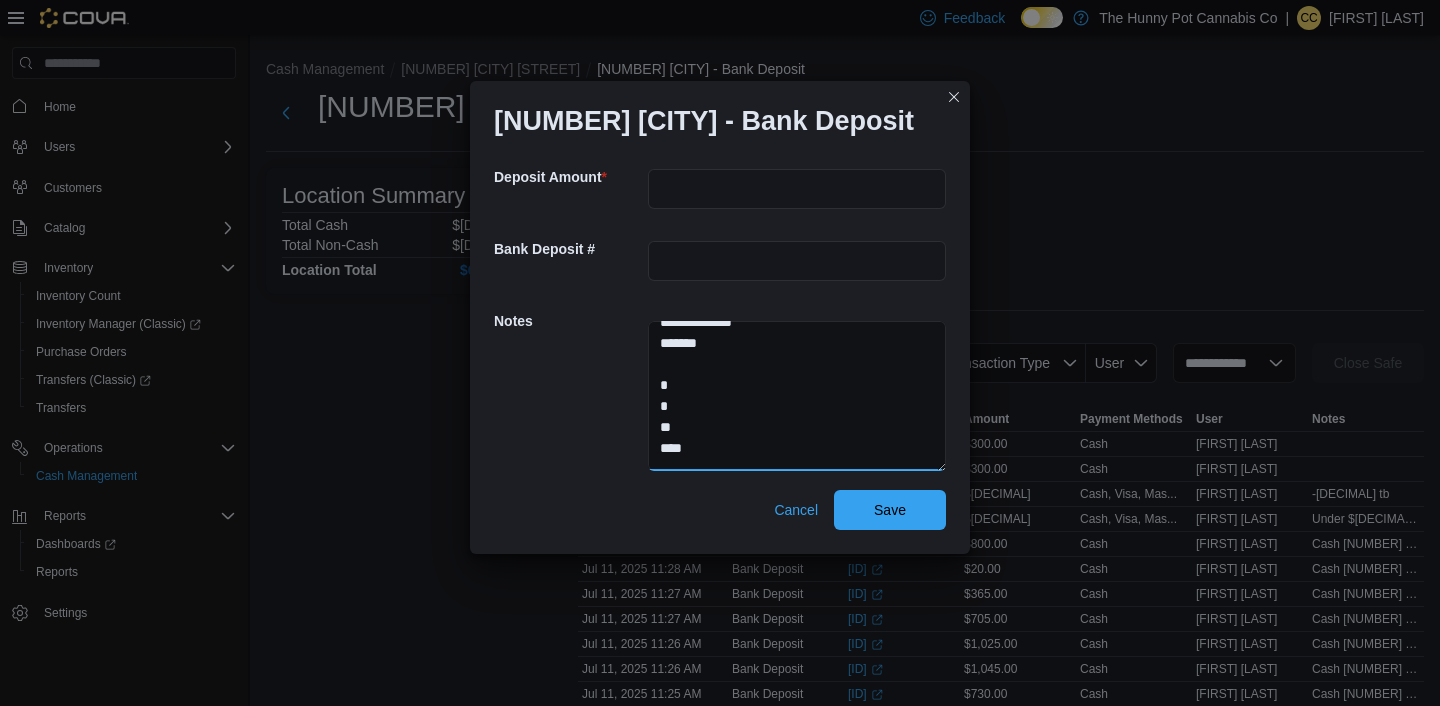 scroll, scrollTop: 21, scrollLeft: 0, axis: vertical 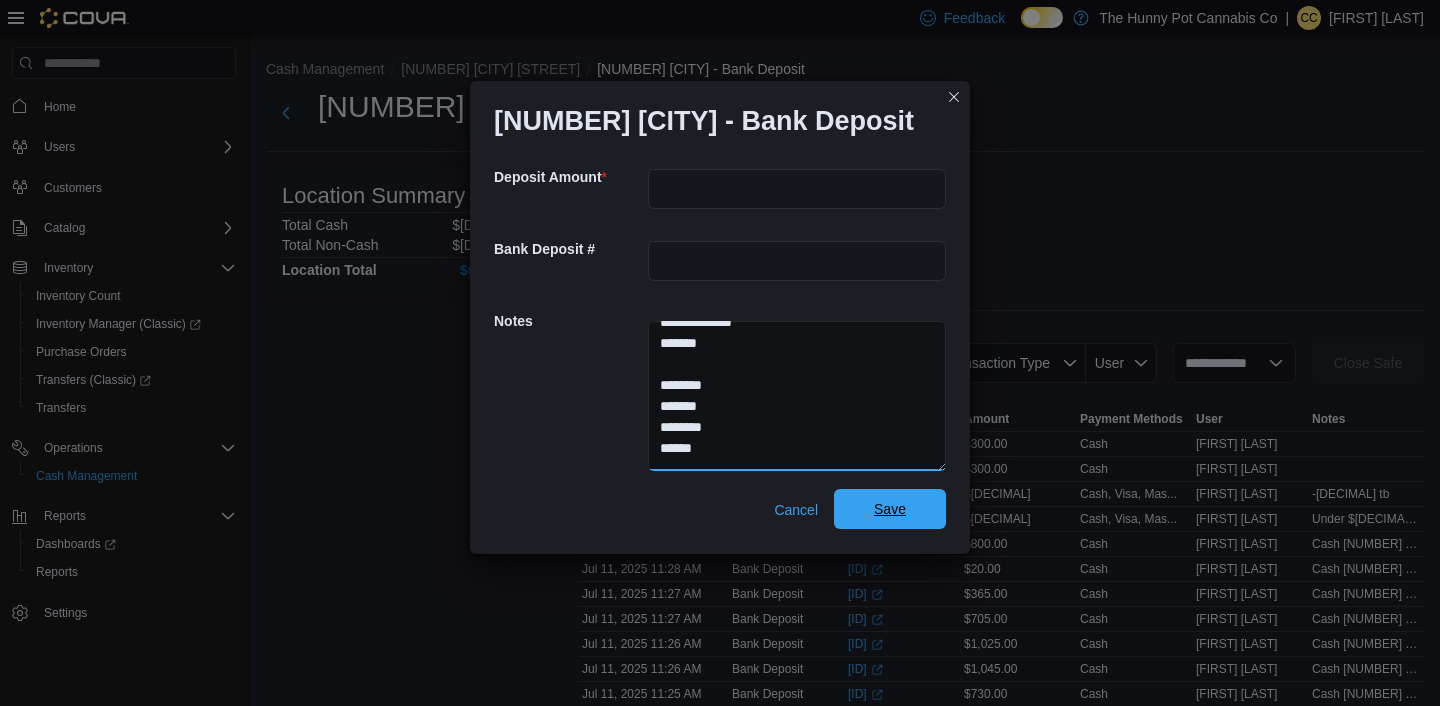 type on "**********" 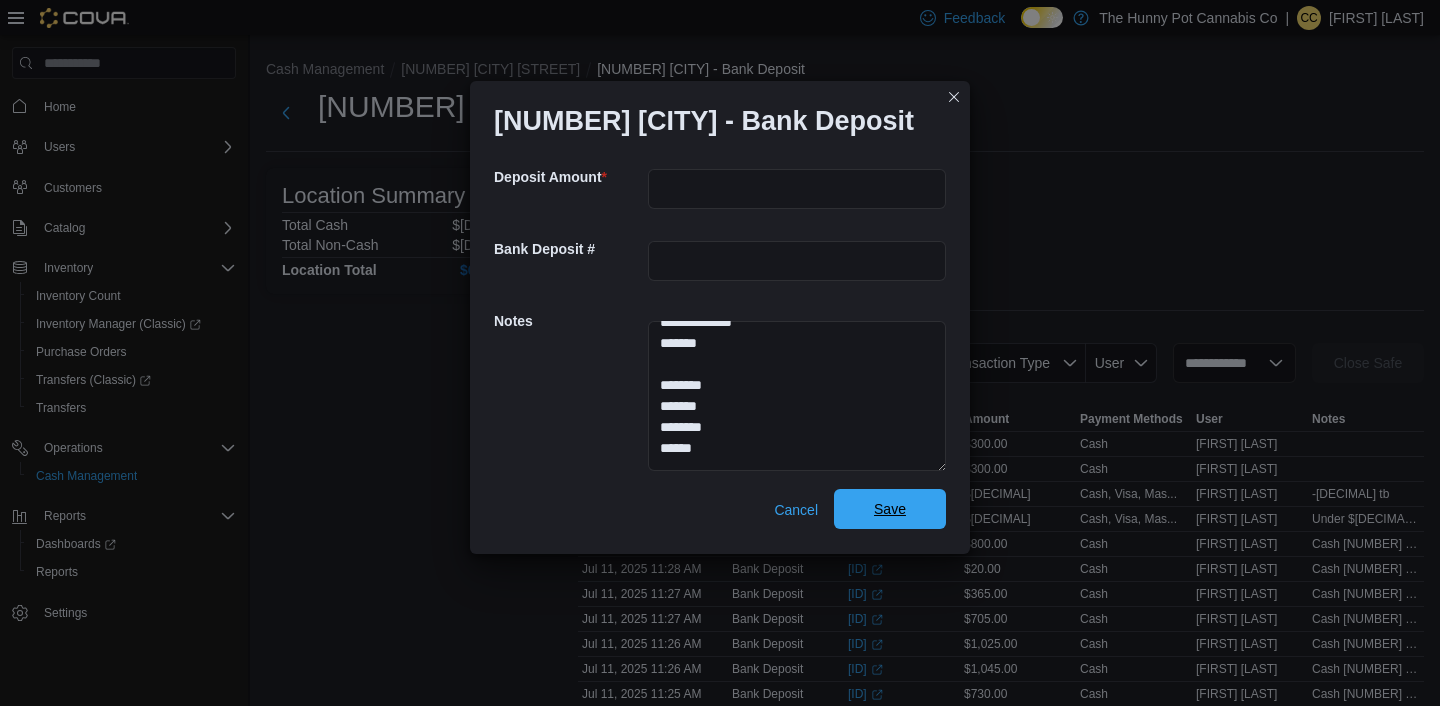 click on "Save" at bounding box center [890, 509] 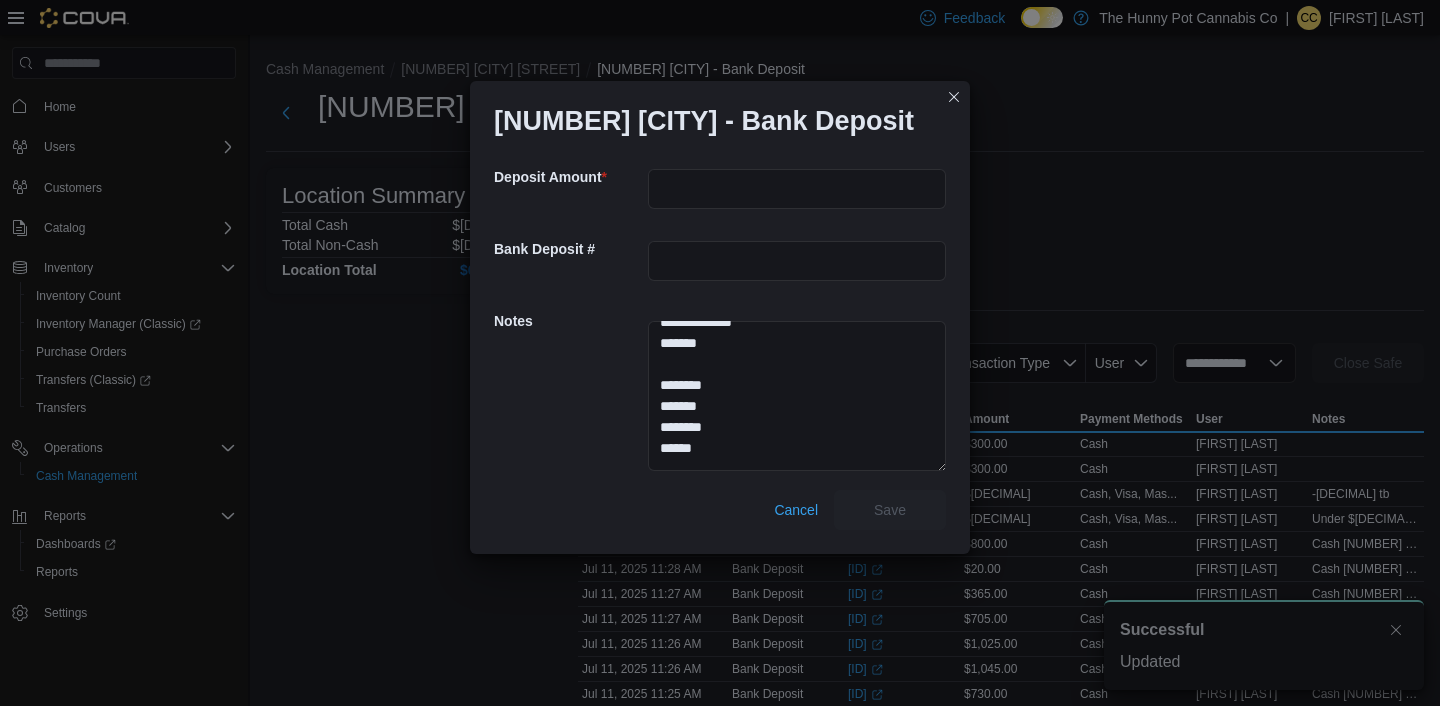 scroll, scrollTop: 0, scrollLeft: 0, axis: both 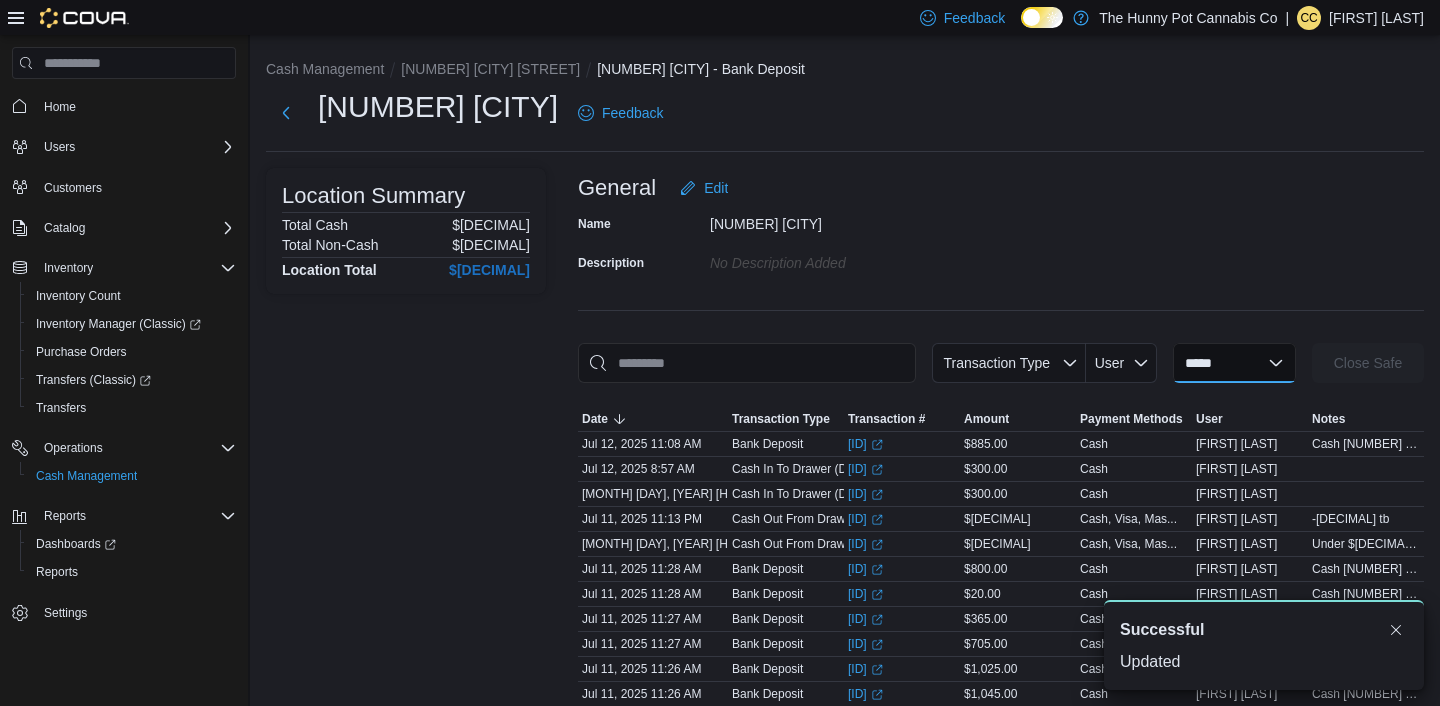 click on "**********" at bounding box center (1234, 363) 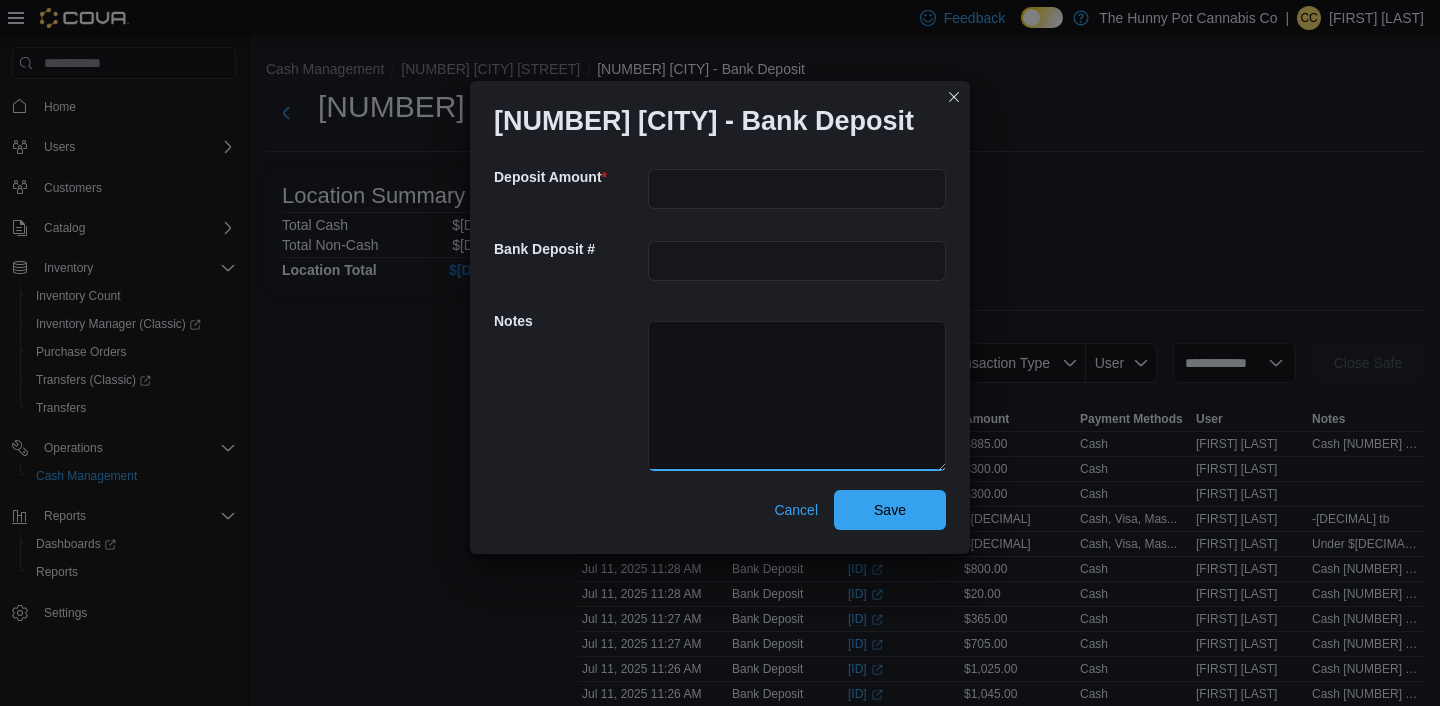 click at bounding box center [797, 396] 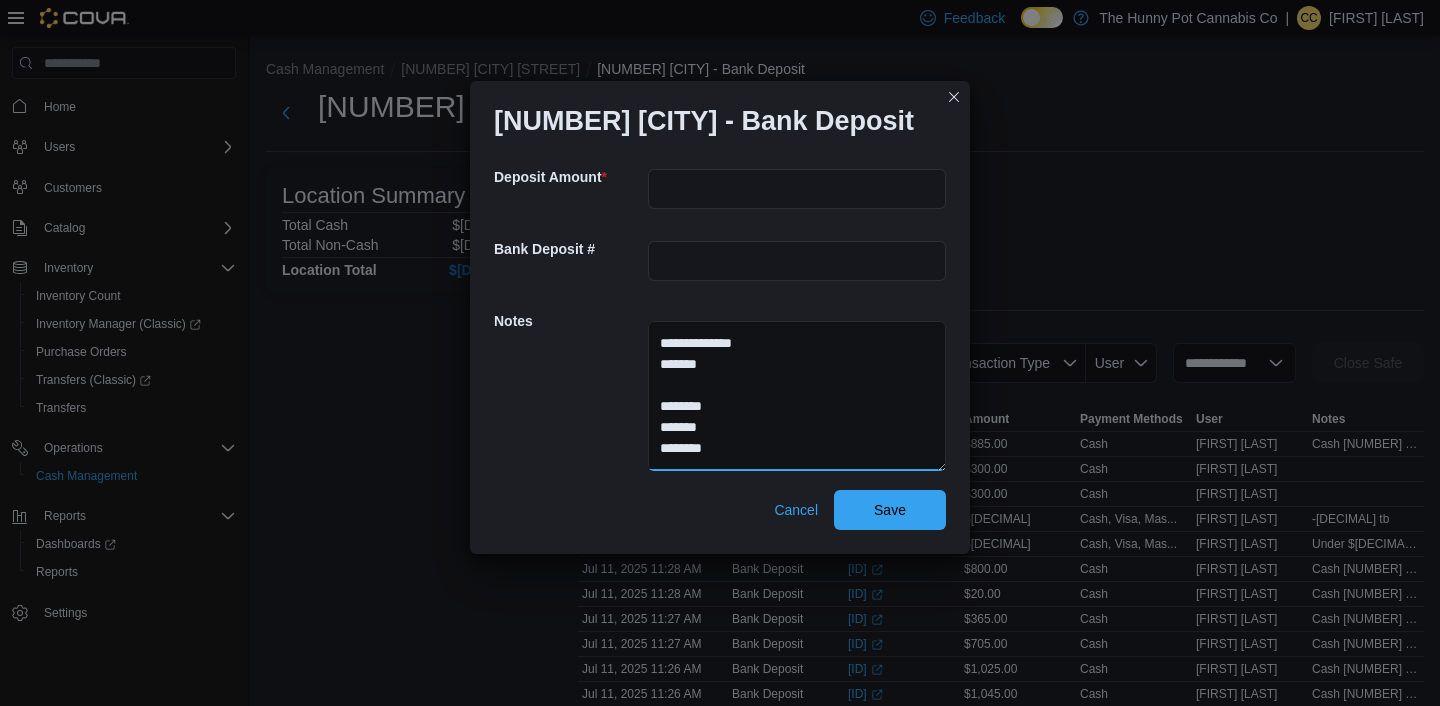 type on "**********" 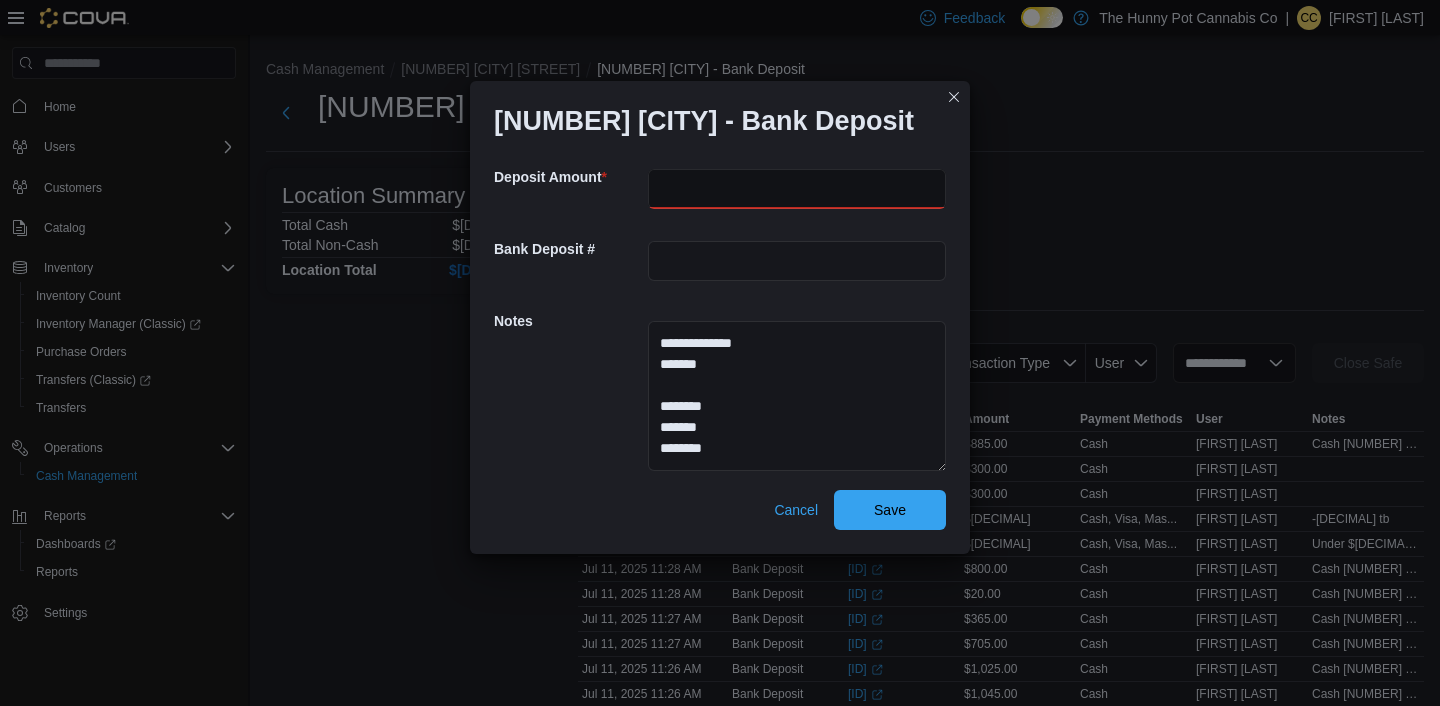 click at bounding box center (797, 189) 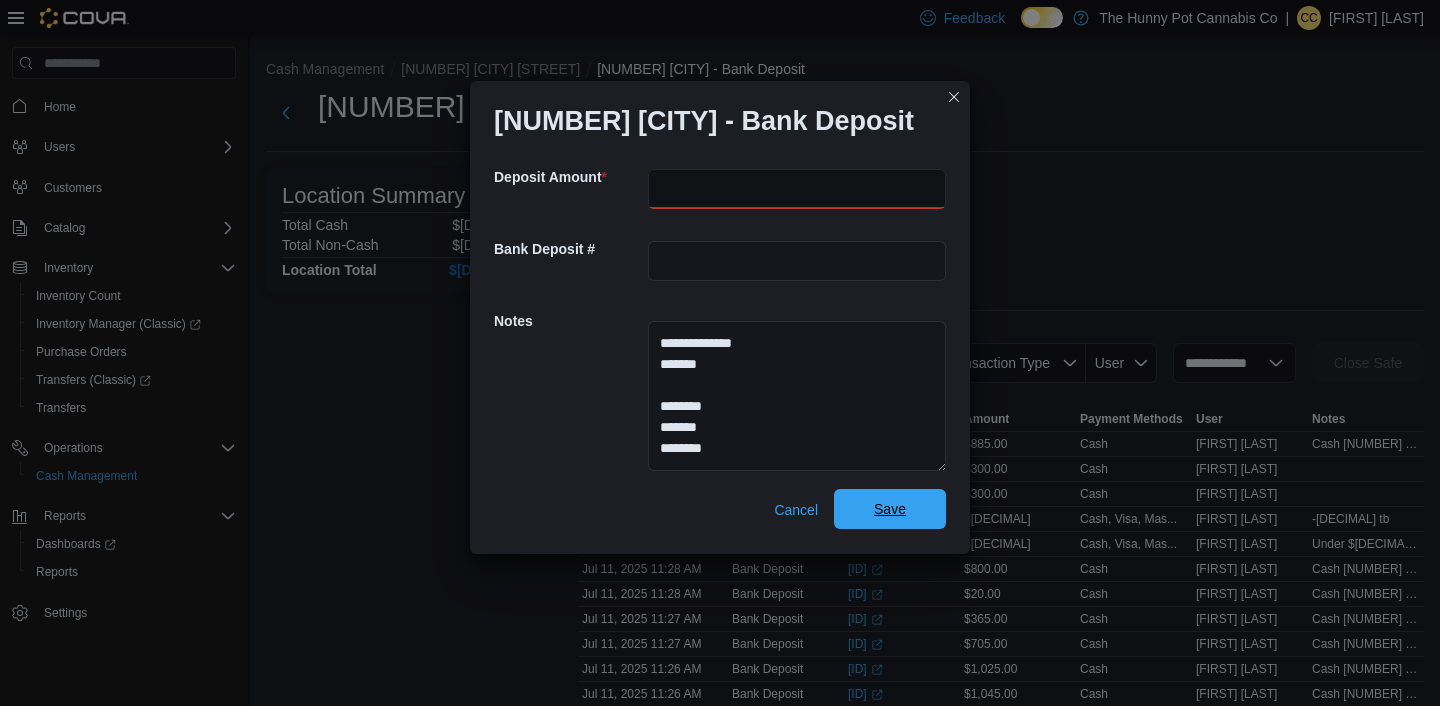 type on "***" 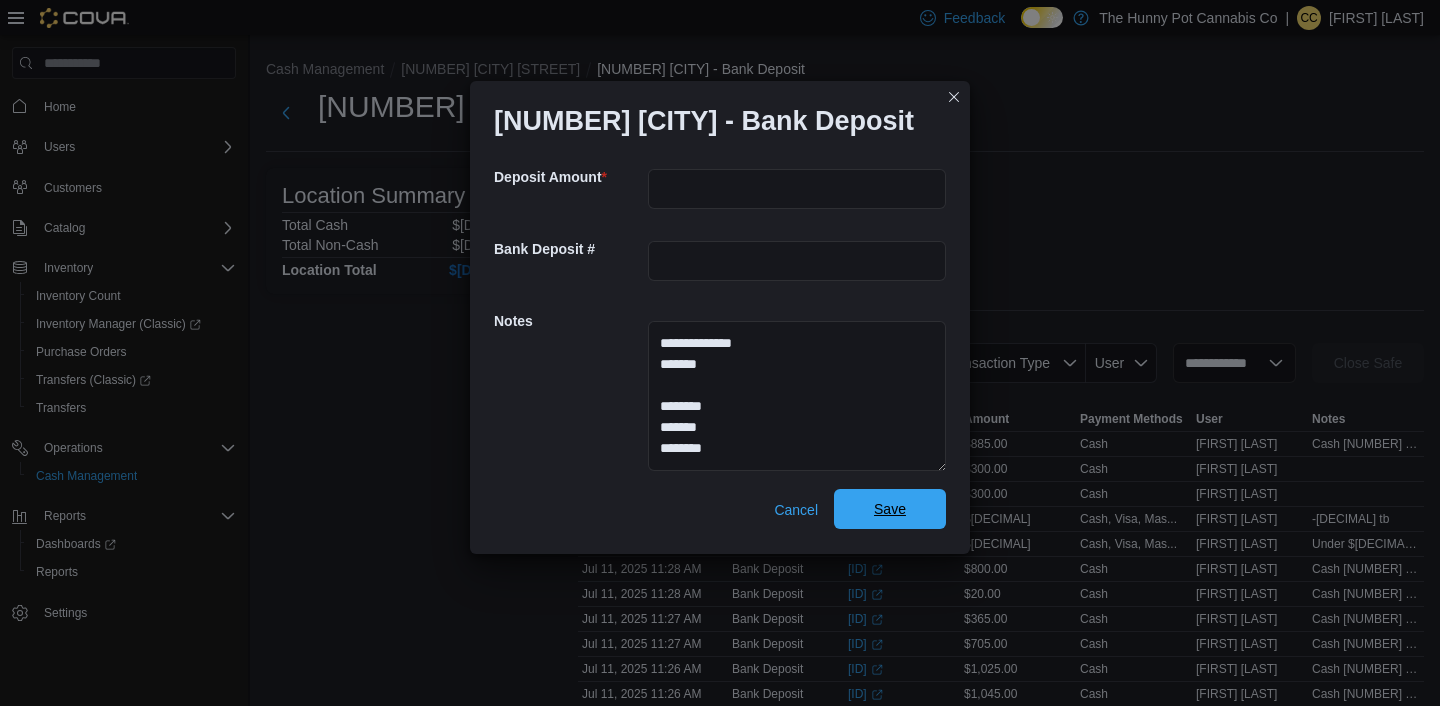 click on "Save" at bounding box center [890, 509] 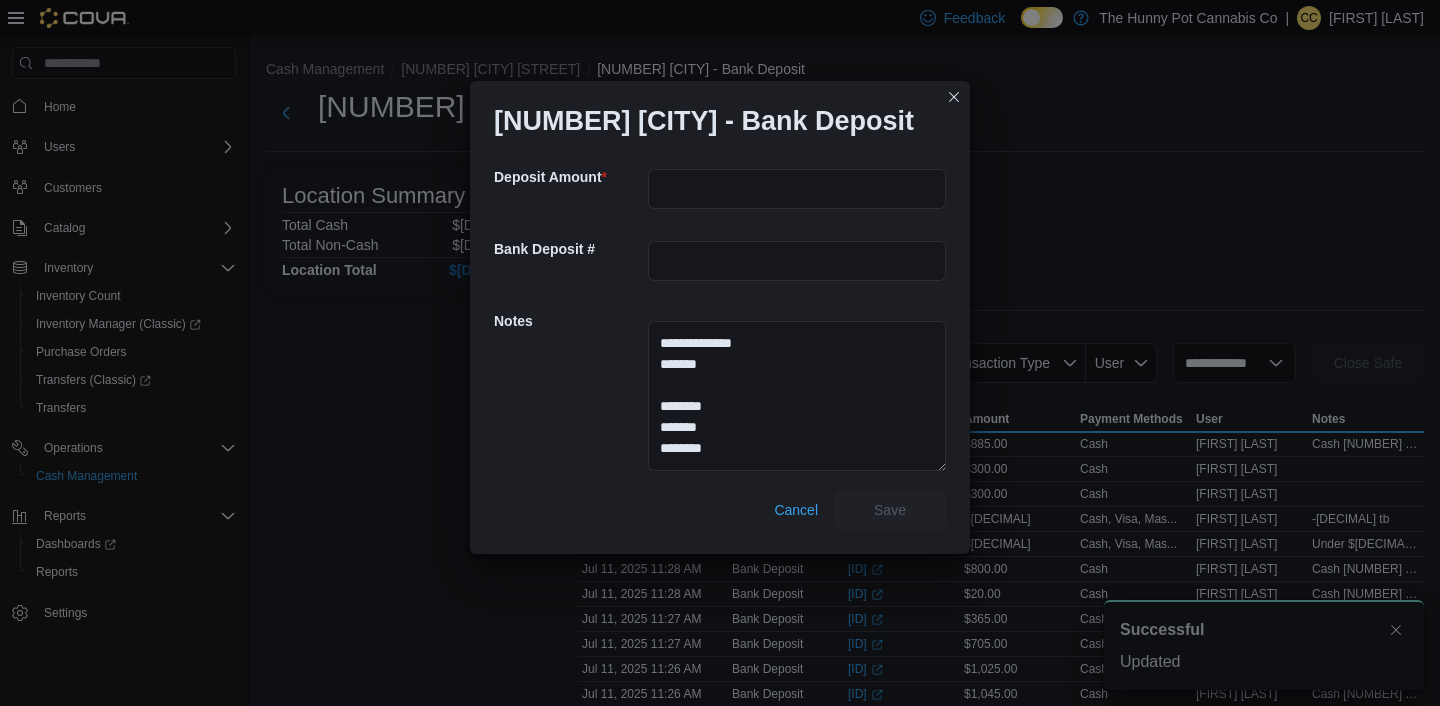 scroll, scrollTop: 0, scrollLeft: 0, axis: both 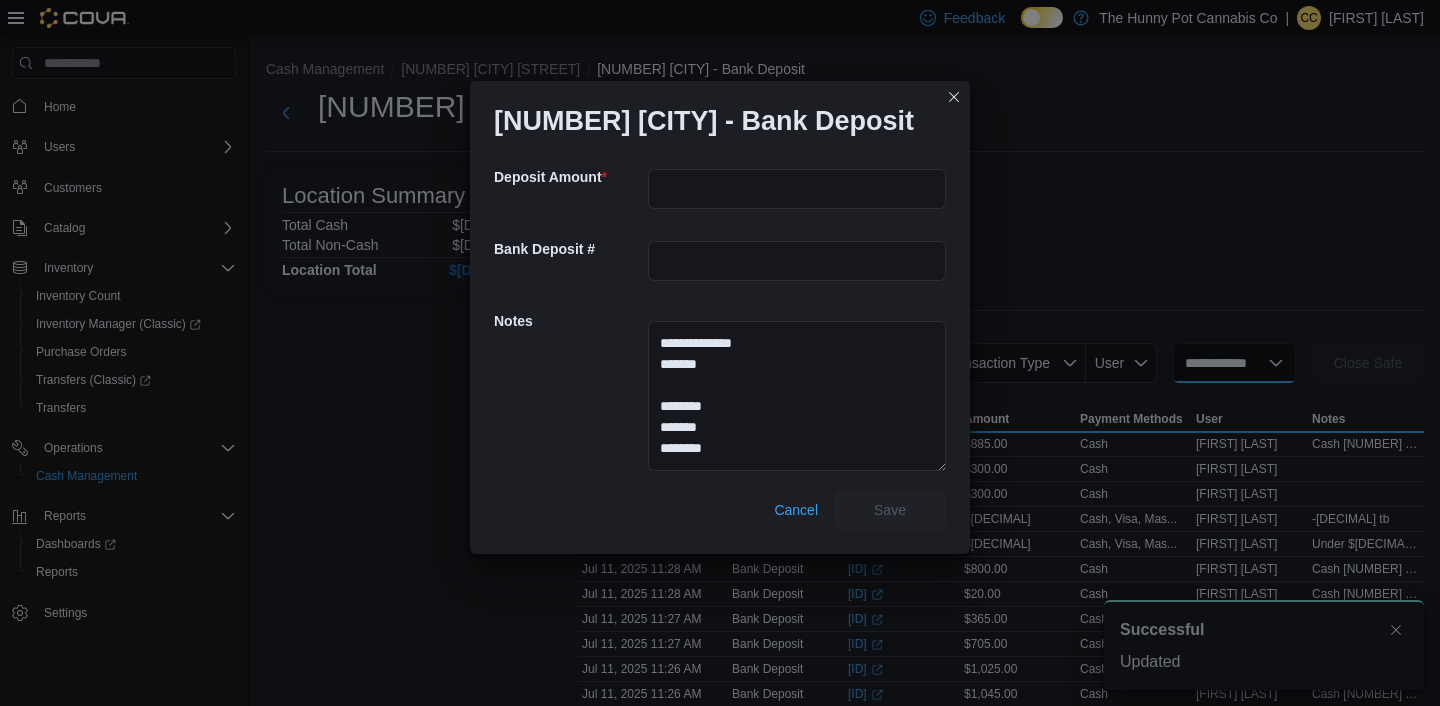 select 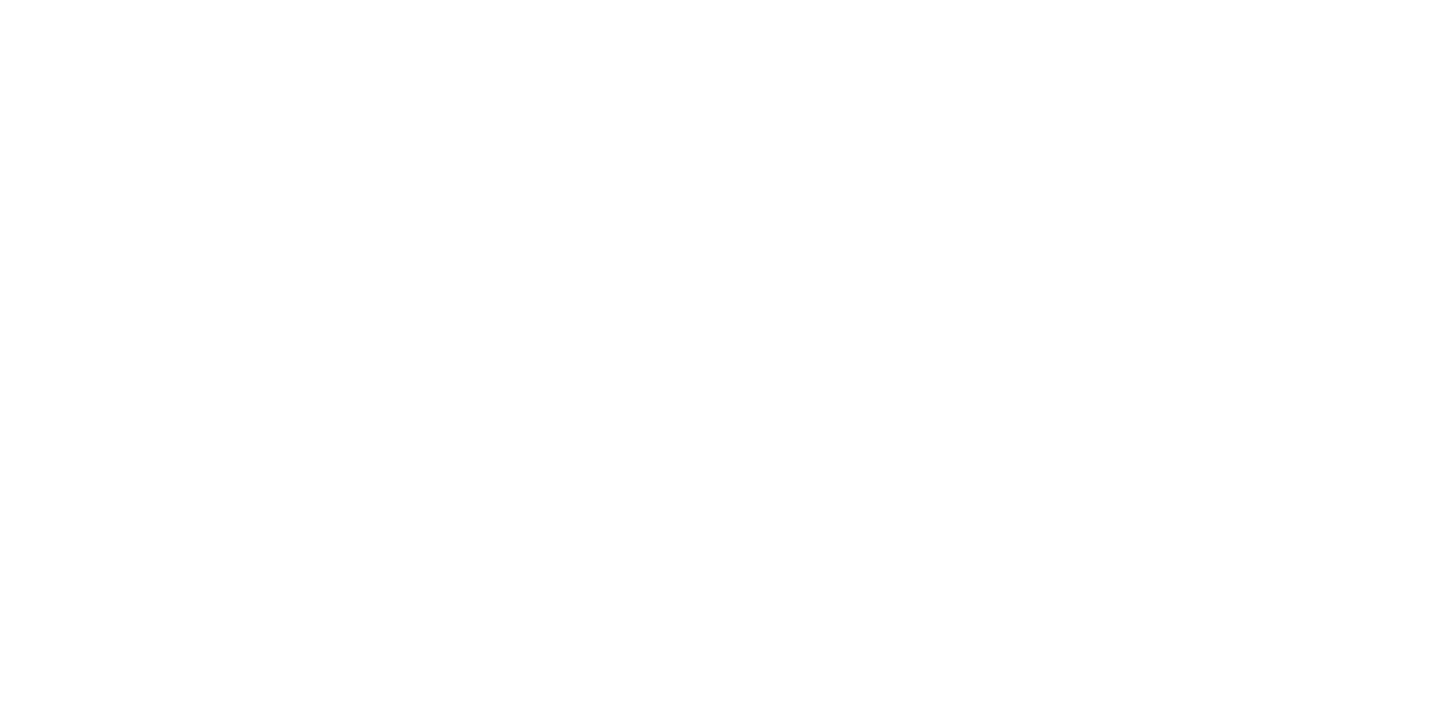 scroll, scrollTop: 0, scrollLeft: 0, axis: both 